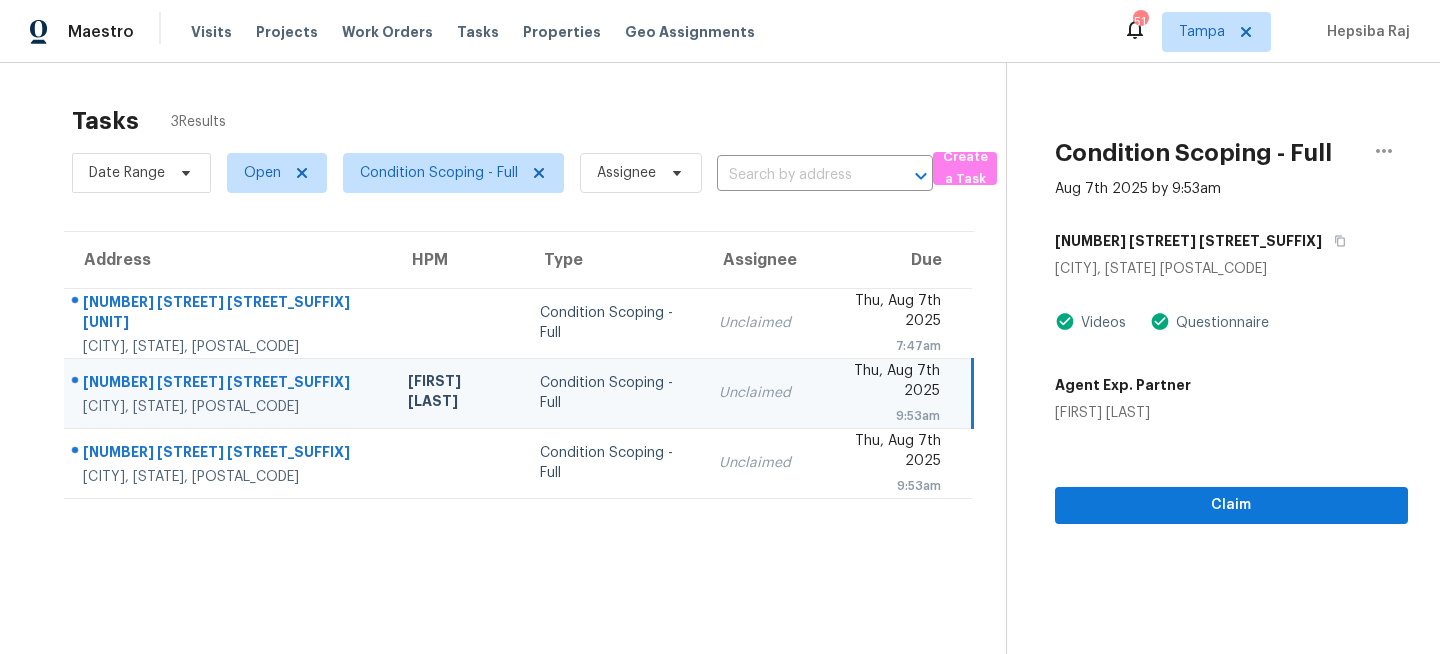 scroll, scrollTop: 0, scrollLeft: 0, axis: both 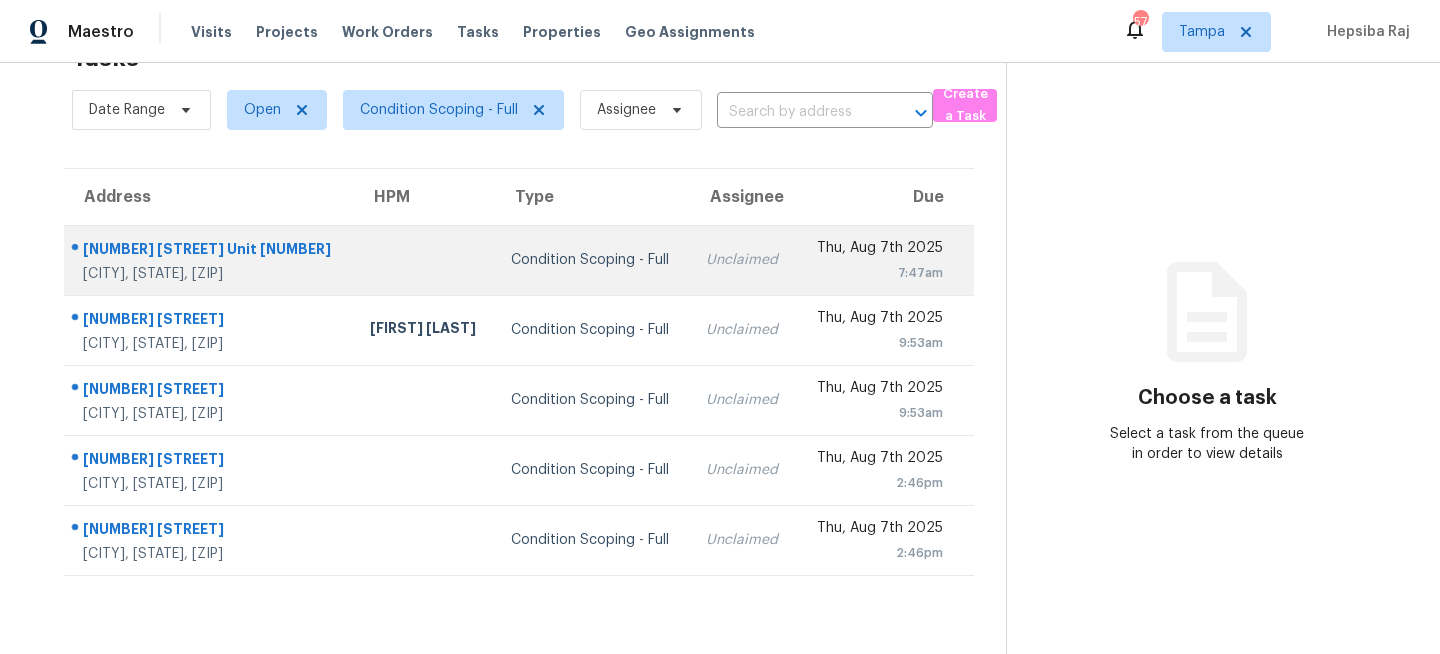 click at bounding box center [424, 260] 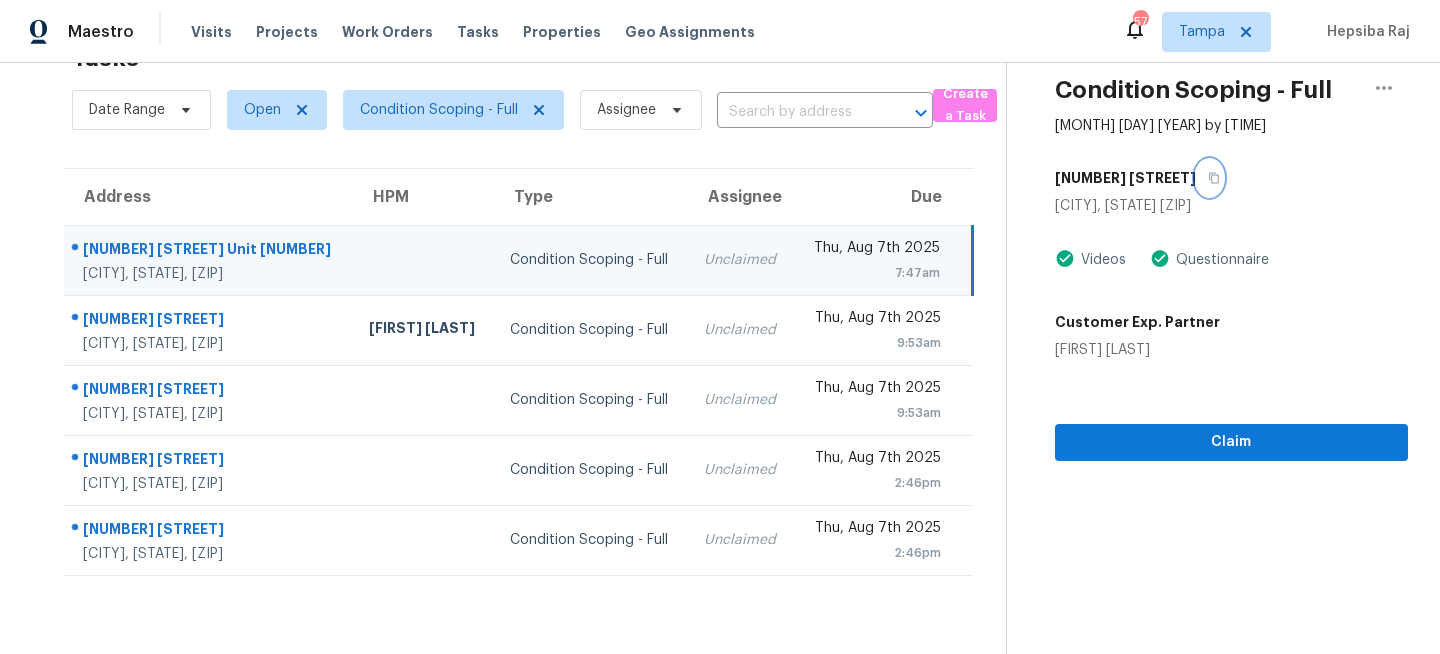 click 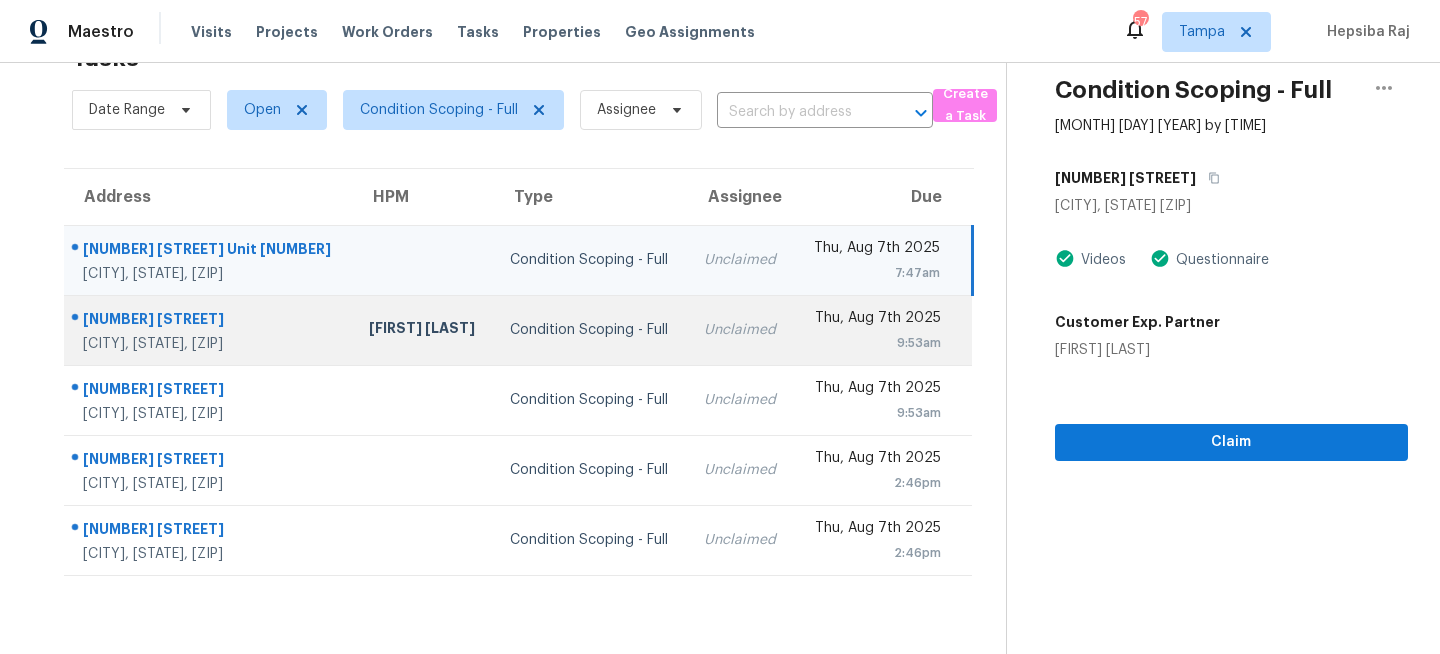 click on "Condition Scoping - Full" at bounding box center [591, 330] 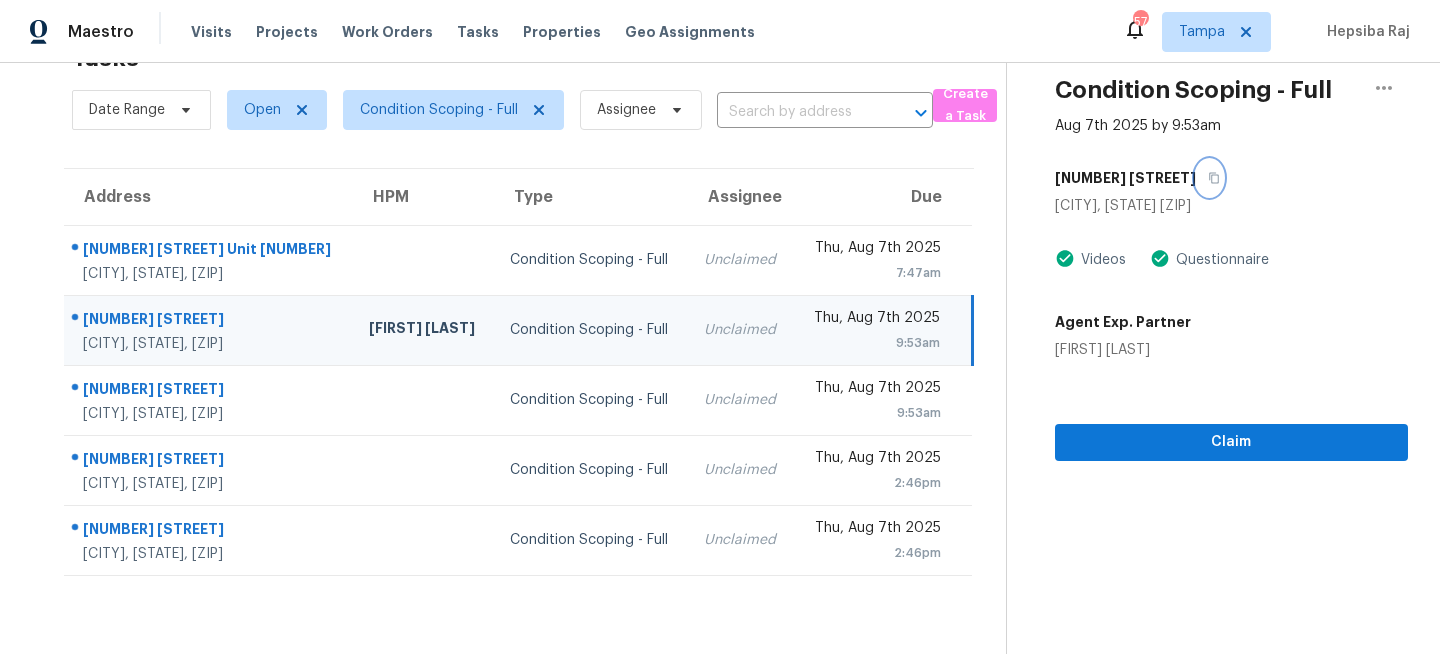 click 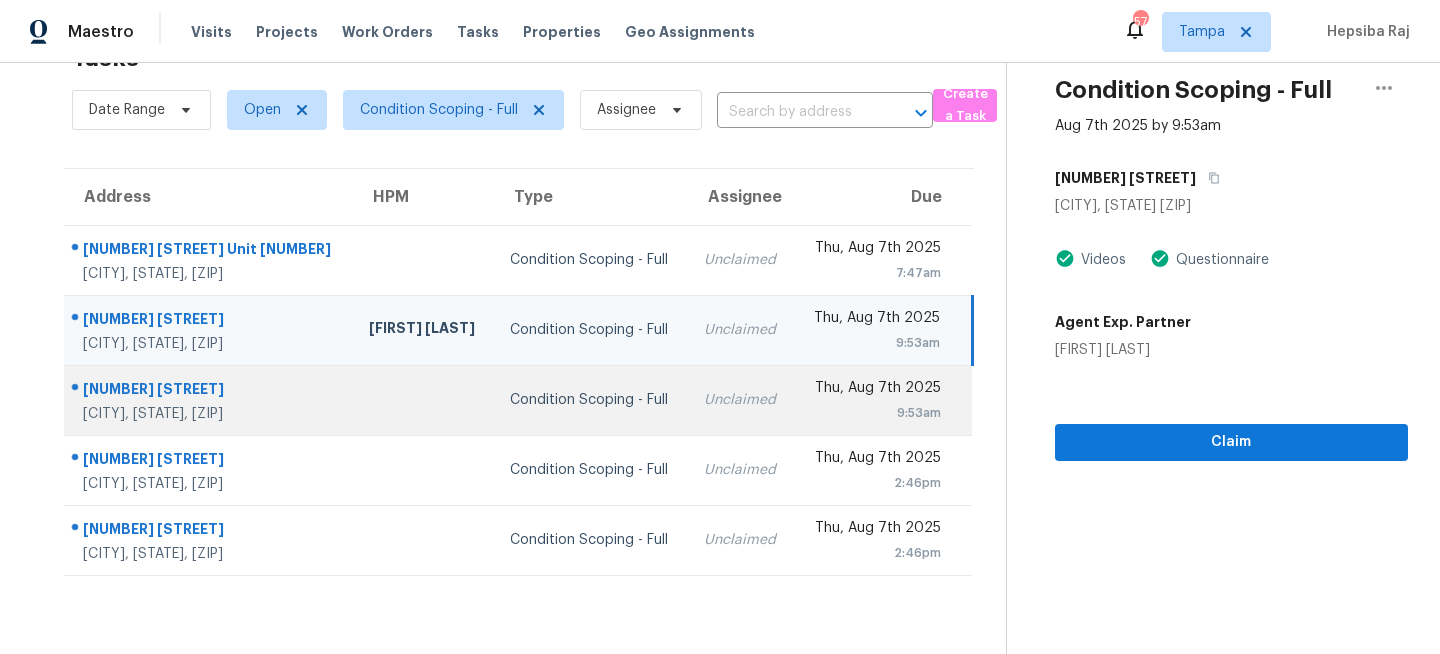 click on "Condition Scoping - Full" at bounding box center [591, 400] 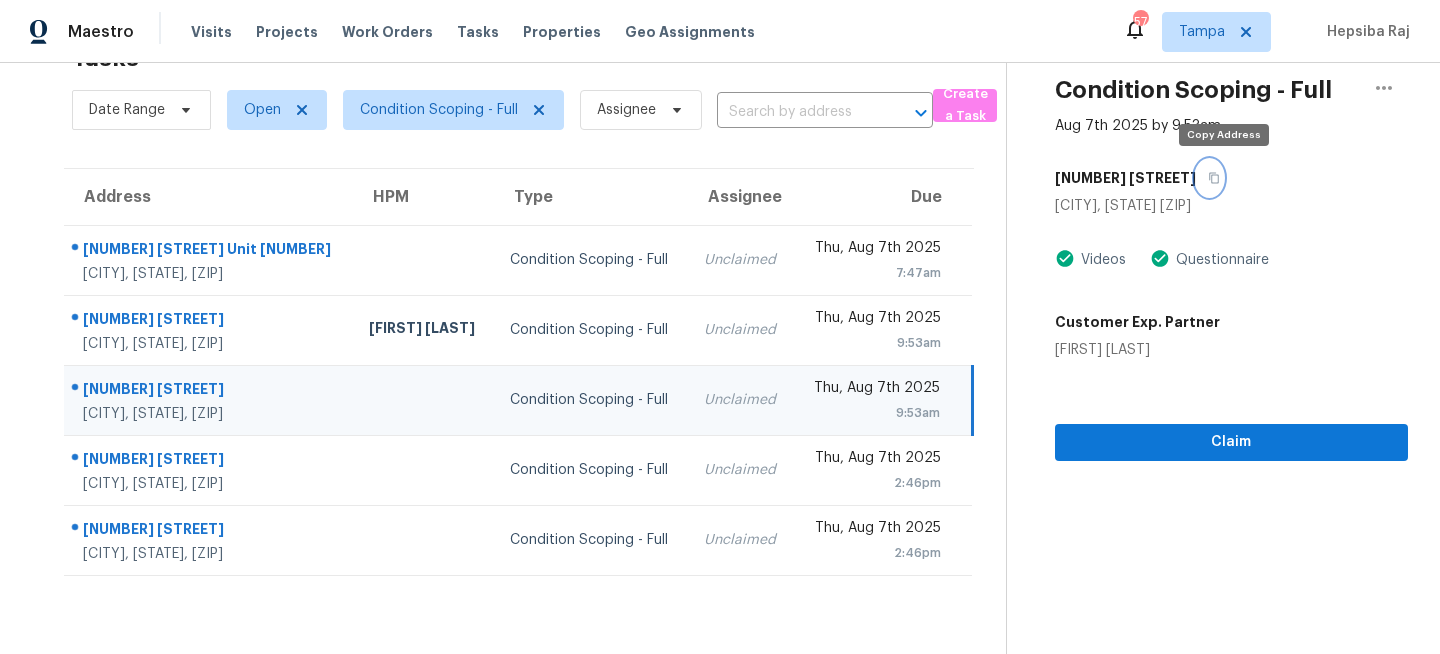click 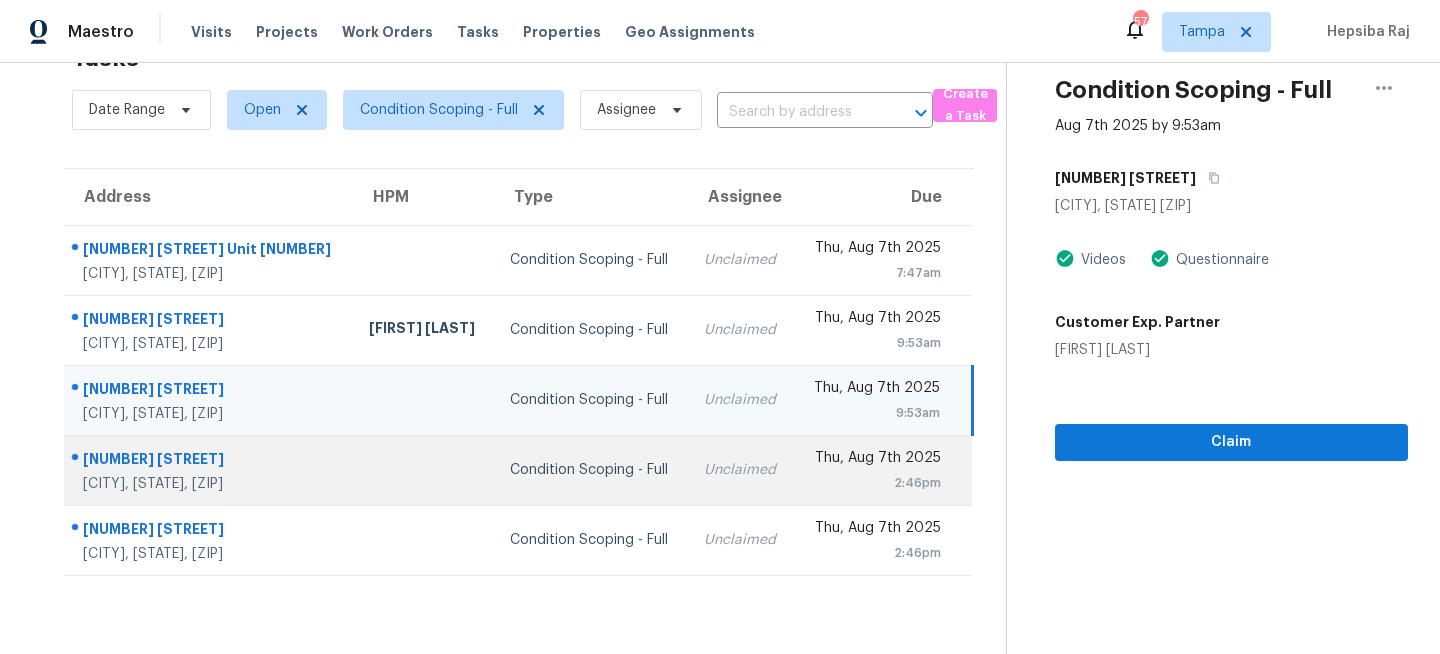 click on "Condition Scoping - Full" at bounding box center [591, 470] 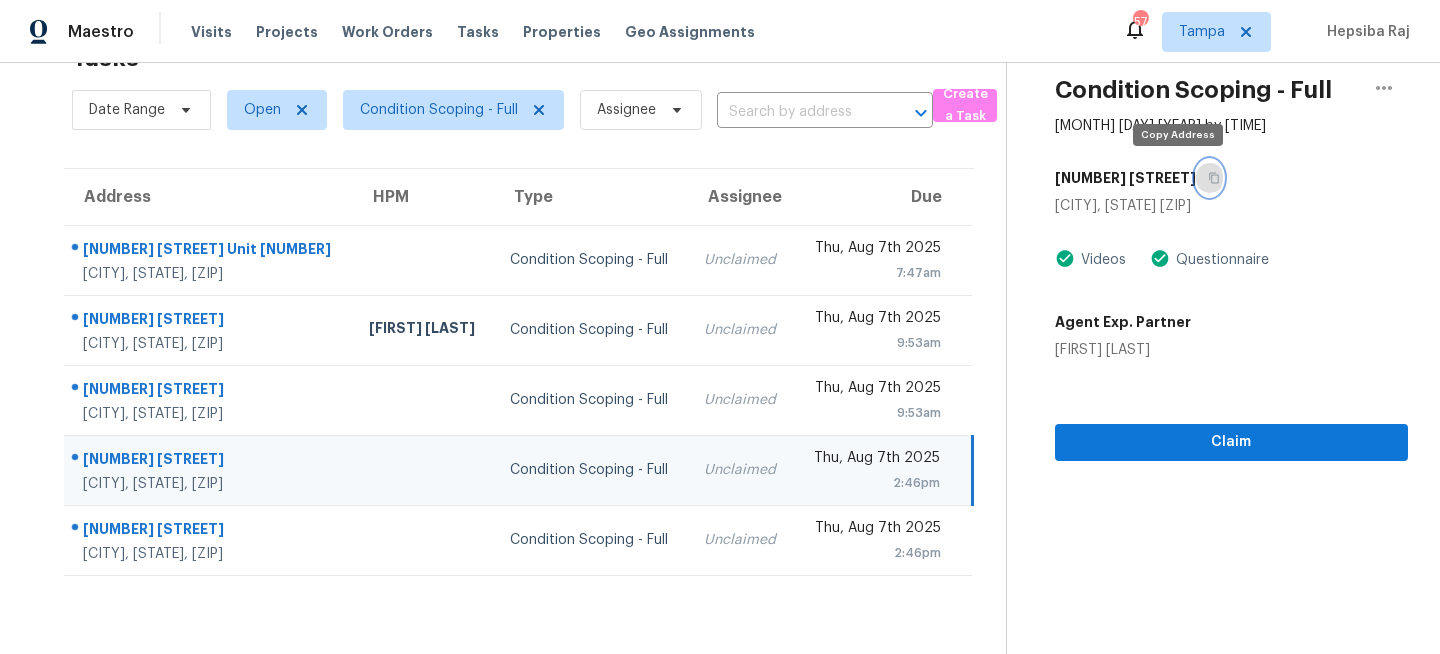click 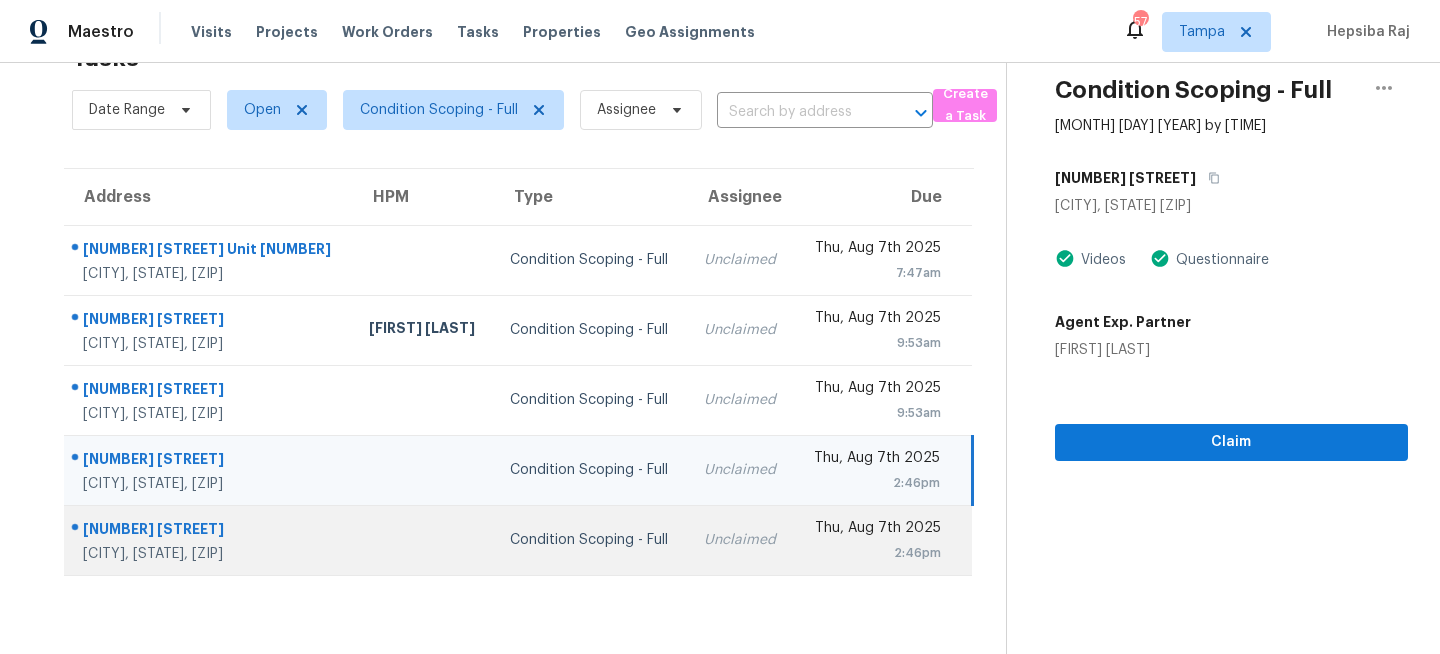 click on "Condition Scoping - Full" at bounding box center [591, 540] 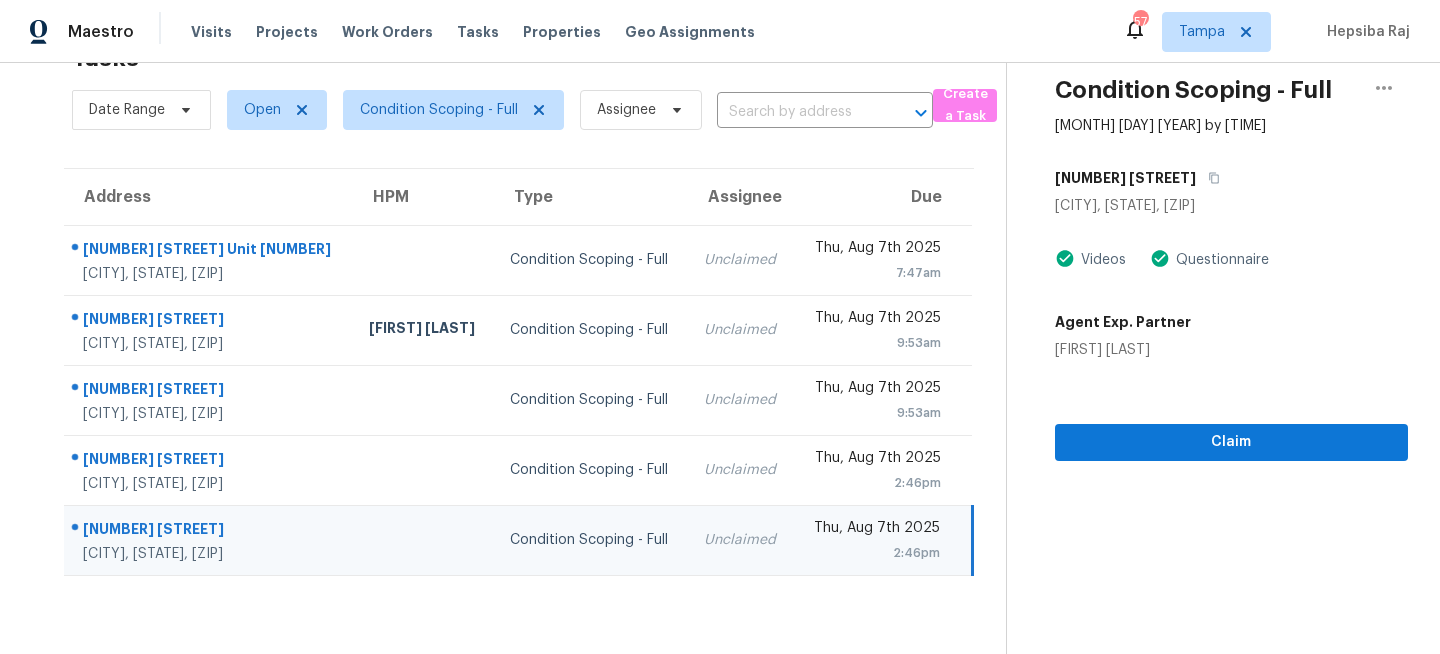 click on "Unclaimed" at bounding box center (741, 540) 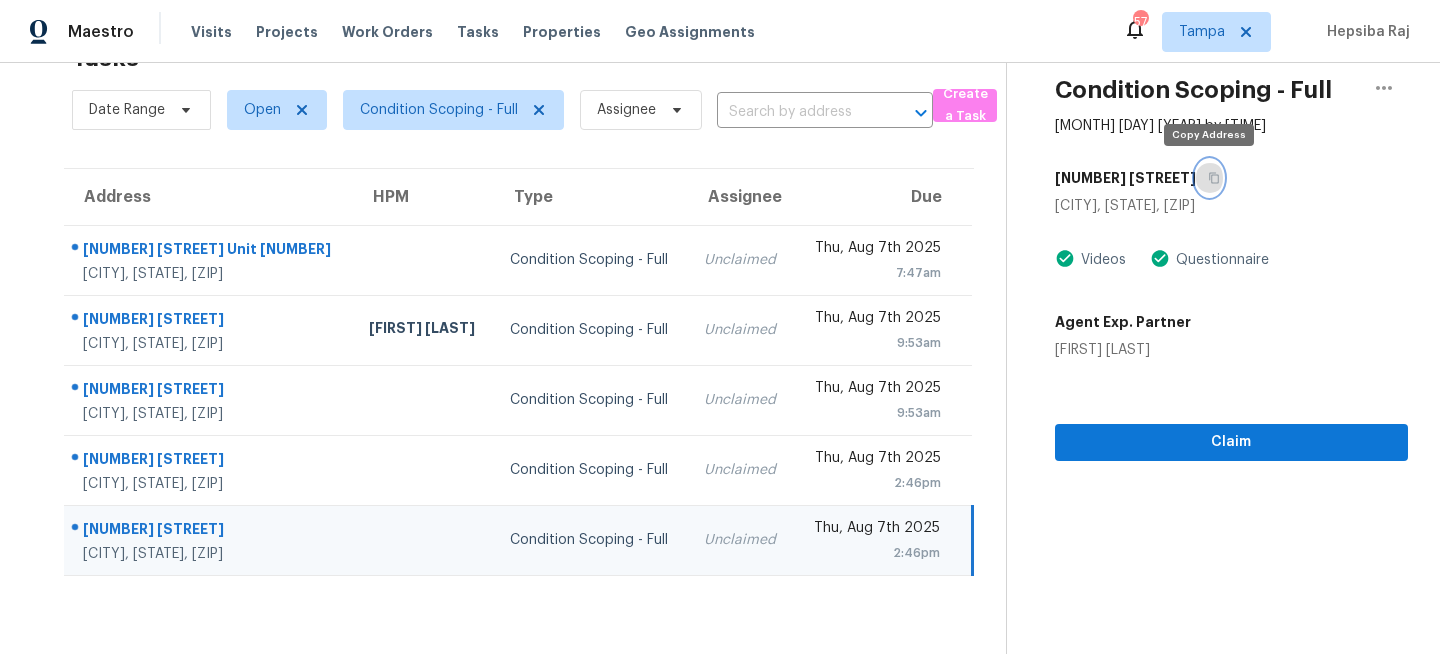 click at bounding box center [1209, 178] 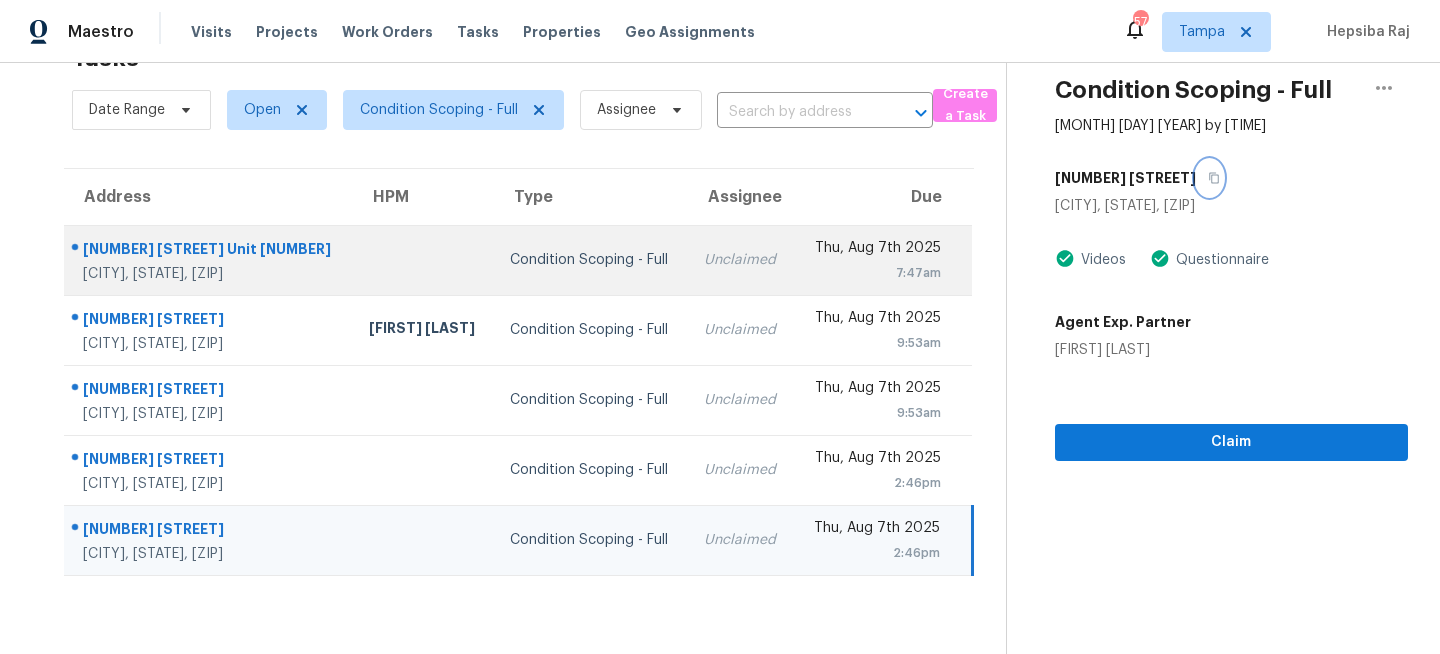 scroll, scrollTop: 0, scrollLeft: 0, axis: both 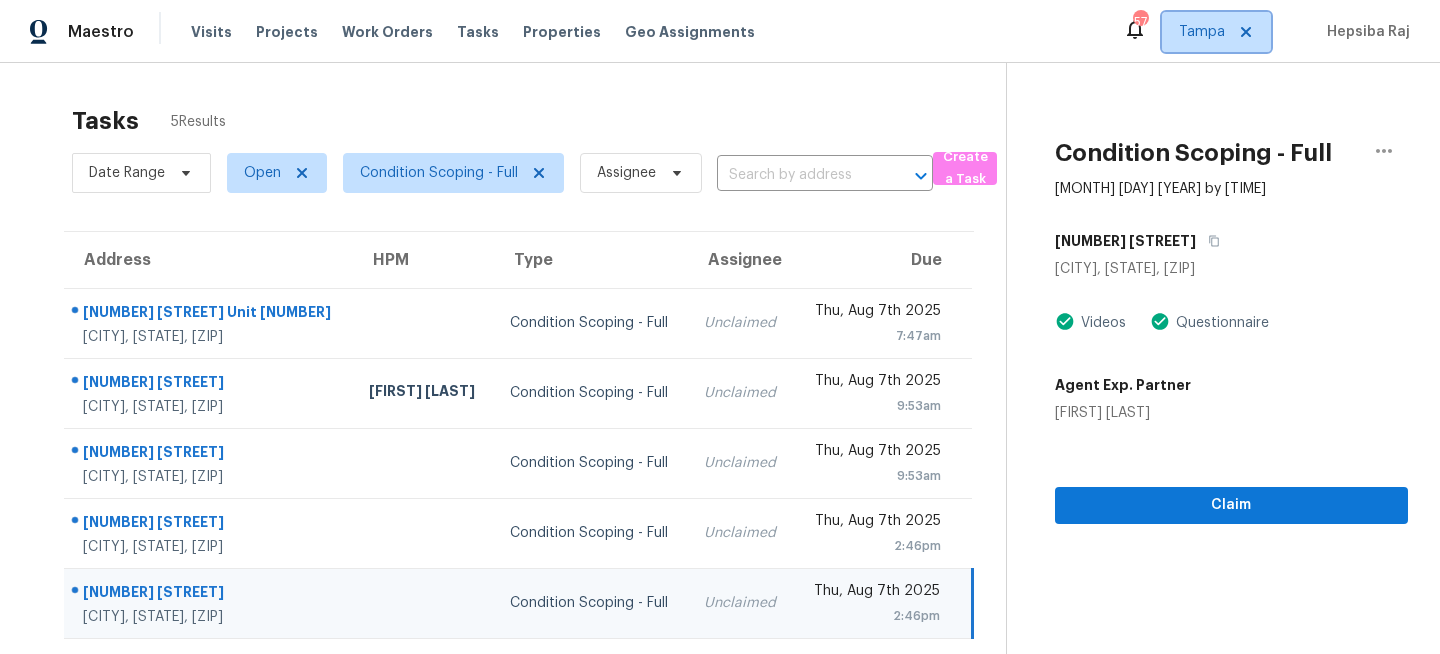 click on "Tampa" at bounding box center [1202, 32] 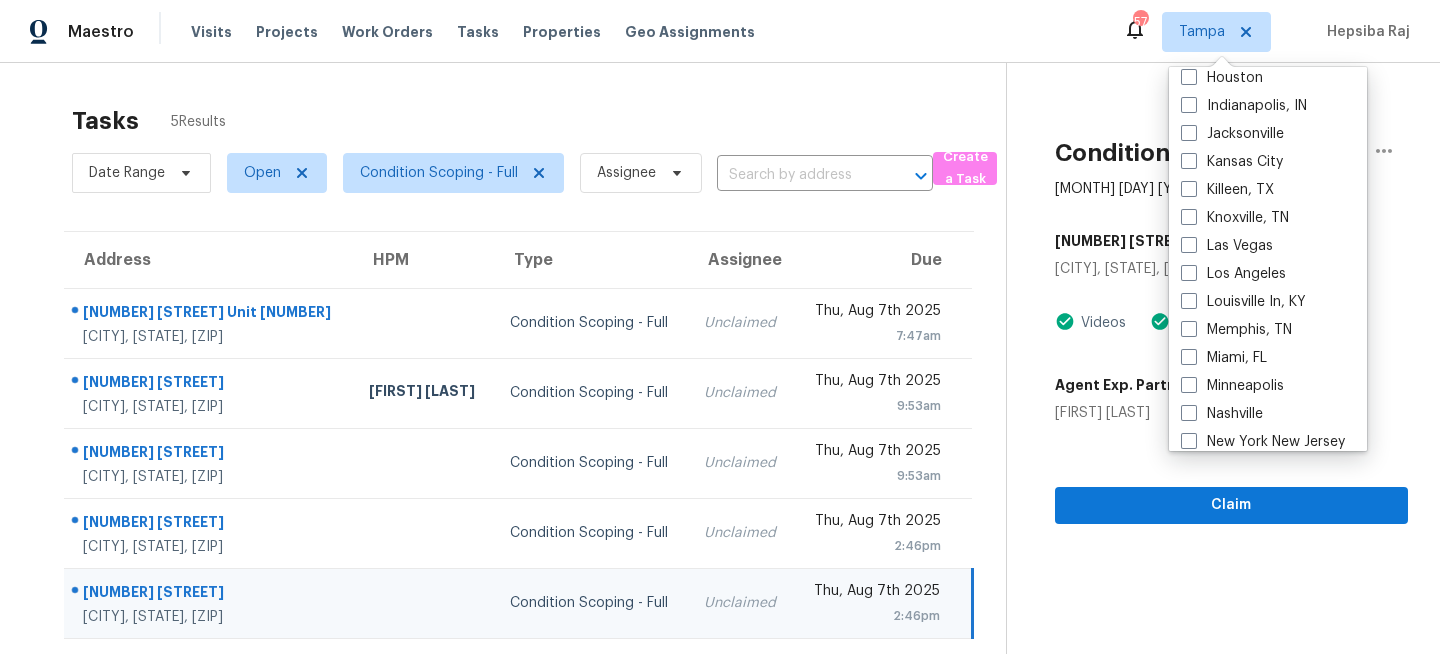 scroll, scrollTop: 708, scrollLeft: 0, axis: vertical 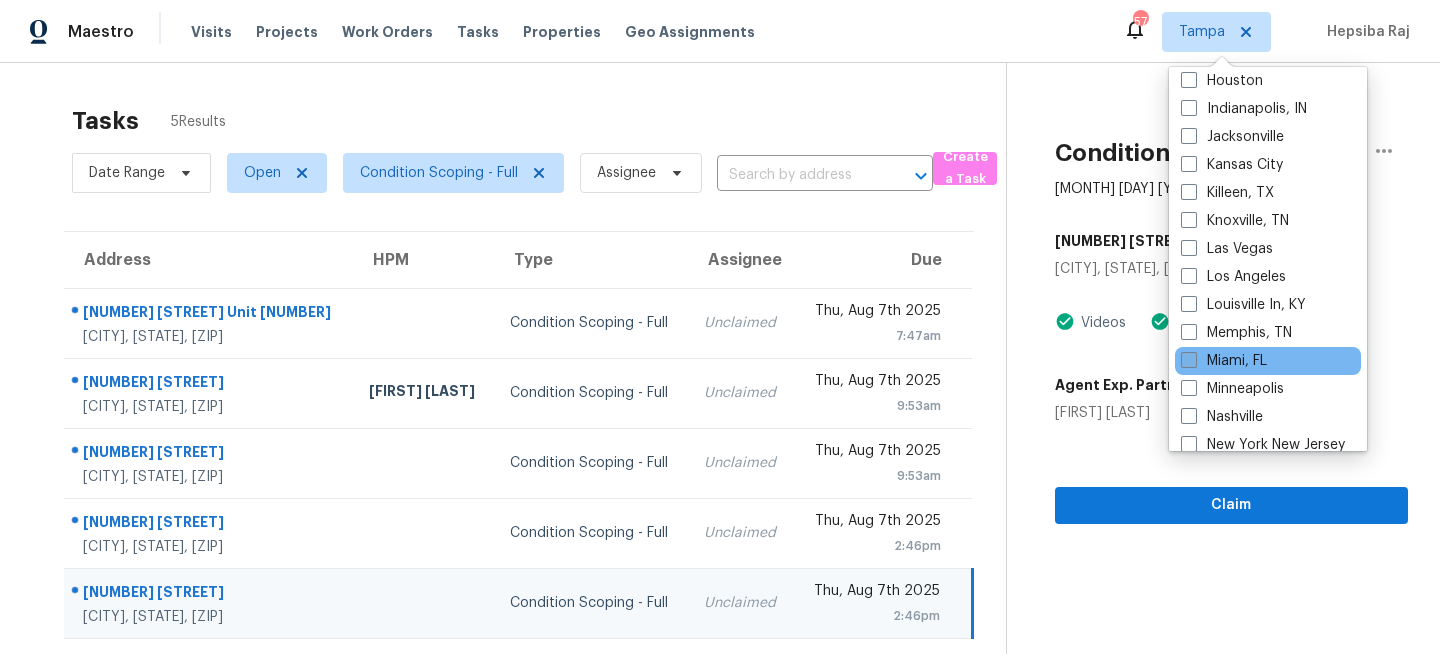 click on "Miami, FL" at bounding box center [1224, 361] 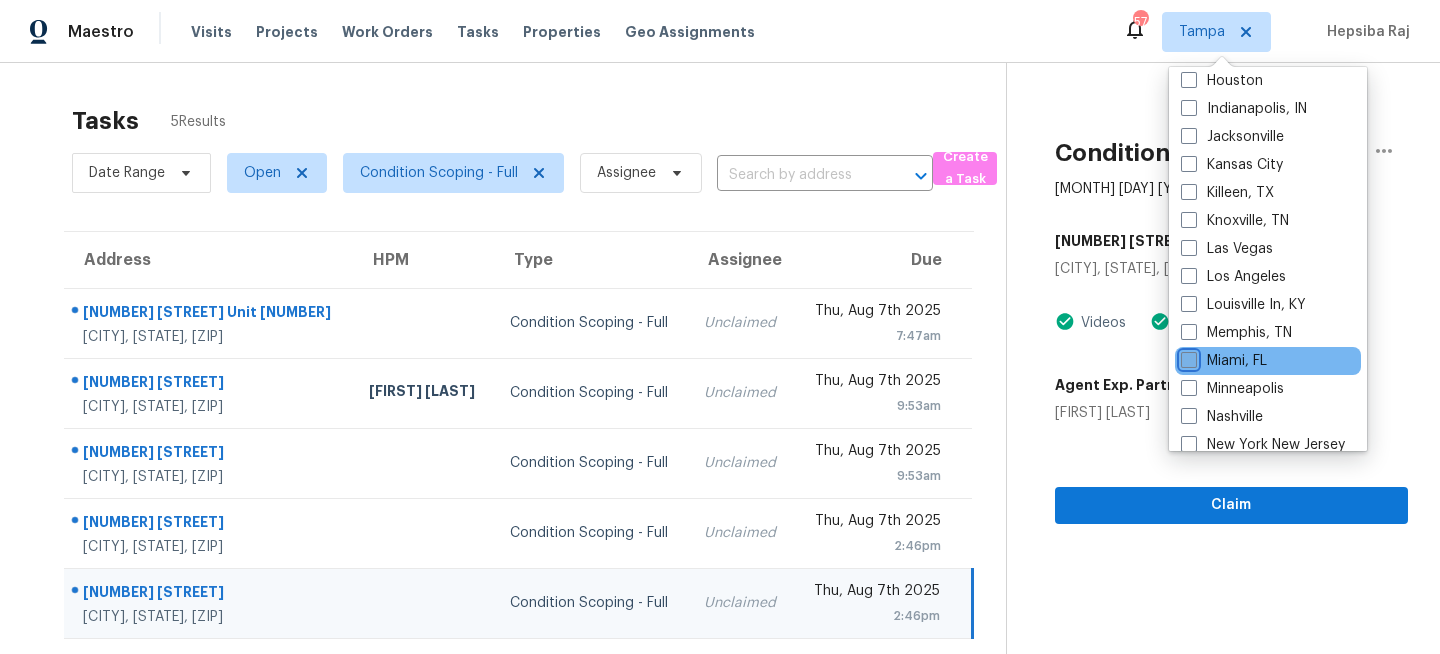 click on "Miami, FL" at bounding box center (1187, 357) 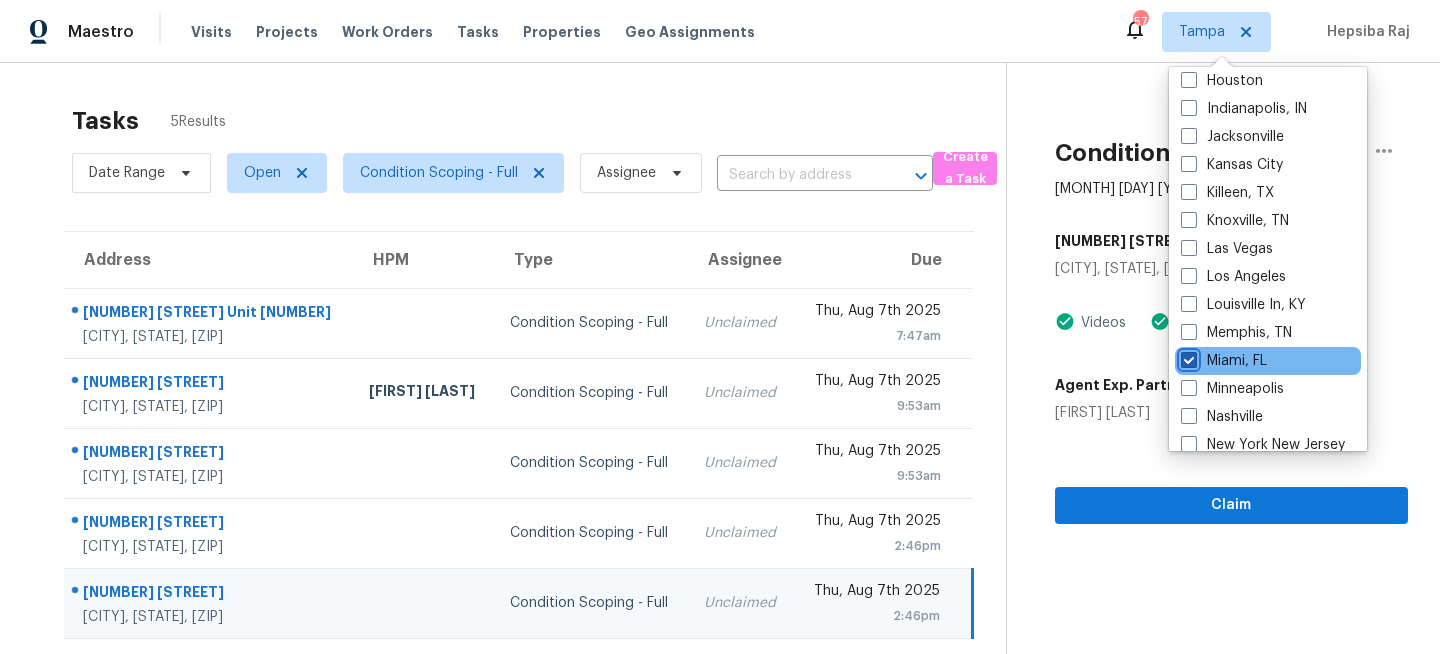 checkbox on "true" 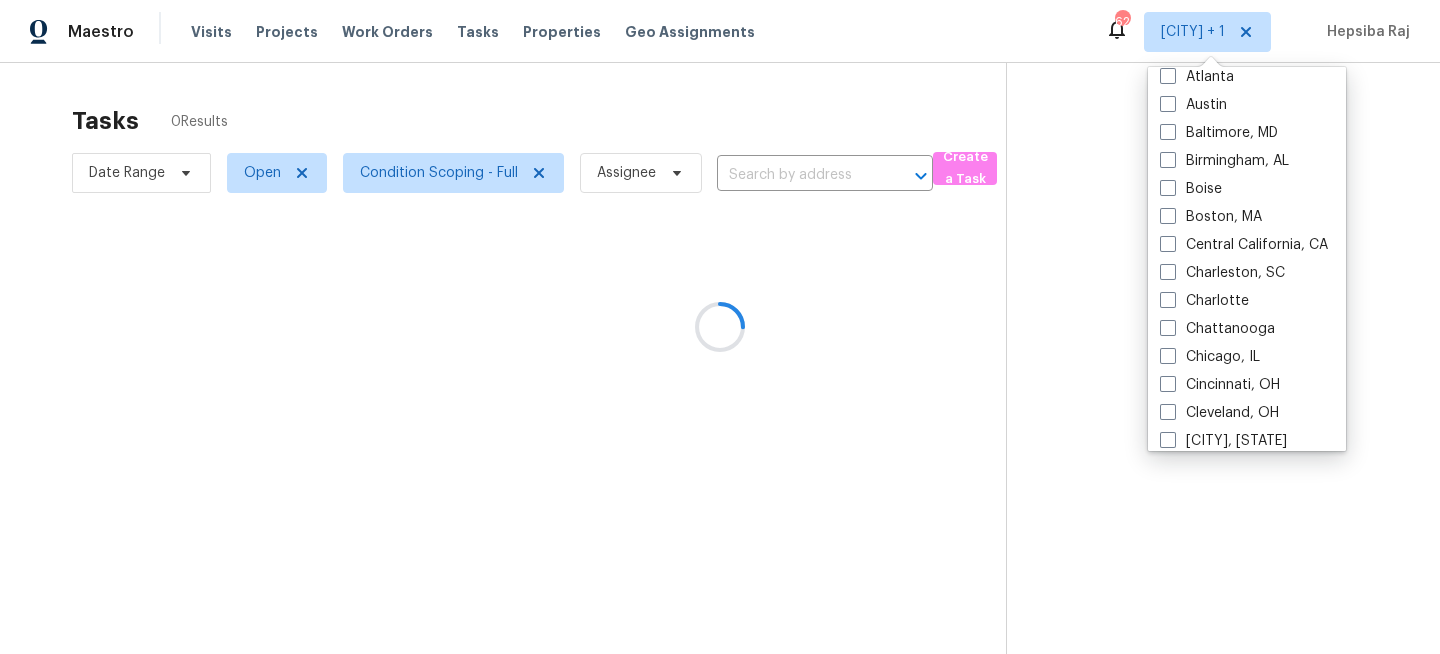 scroll, scrollTop: 0, scrollLeft: 0, axis: both 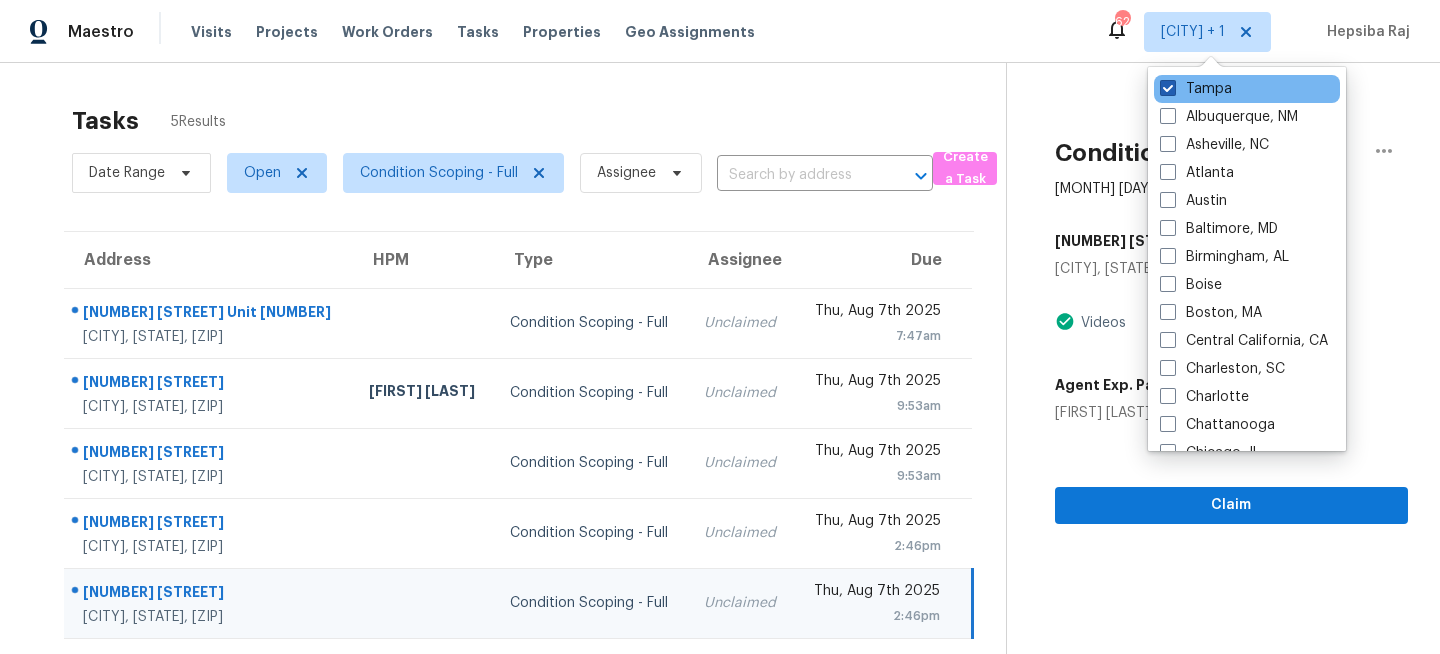 click on "Tampa" at bounding box center [1196, 89] 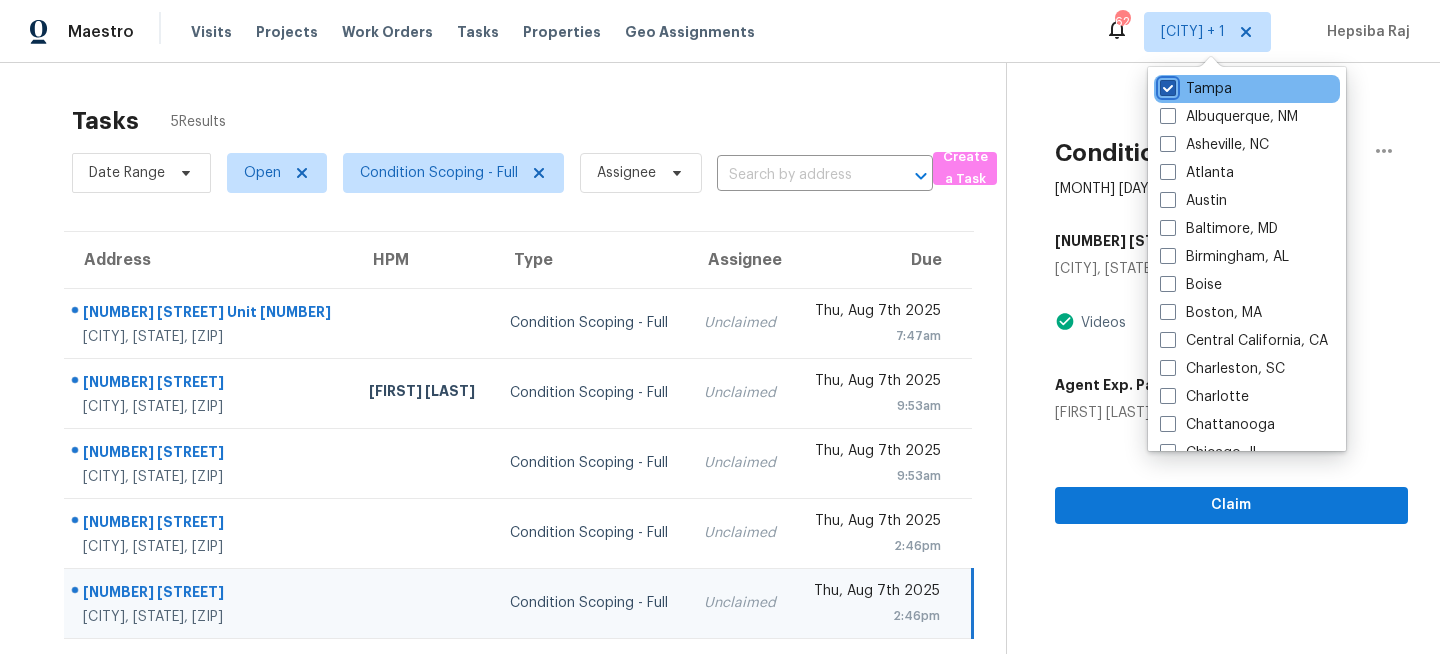 click on "Tampa" at bounding box center [1166, 85] 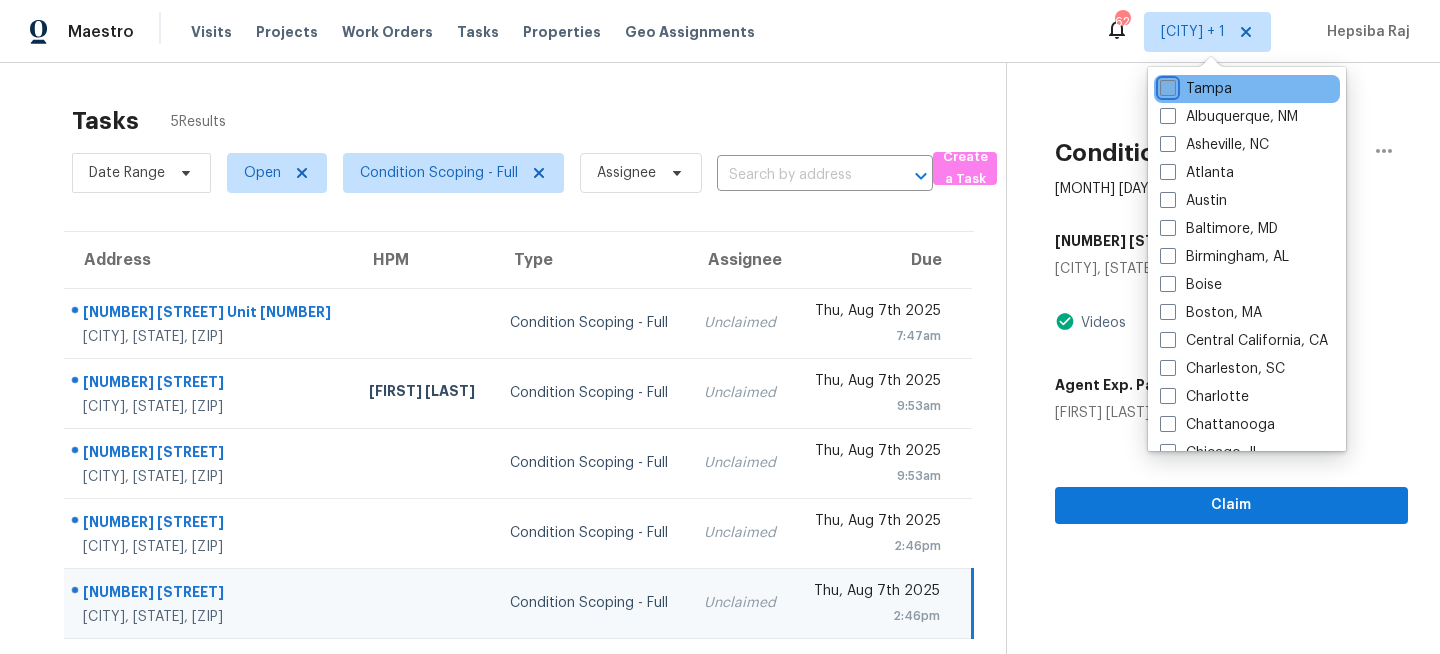 checkbox on "false" 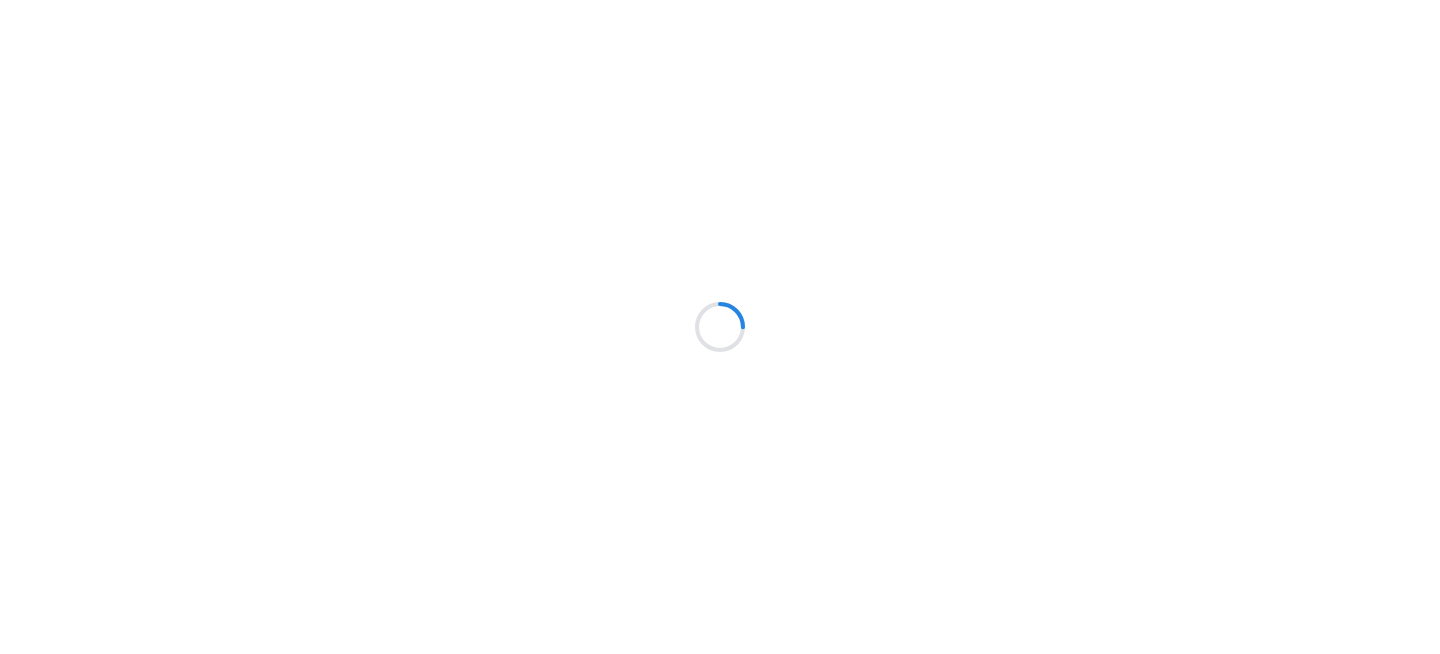 scroll, scrollTop: 0, scrollLeft: 0, axis: both 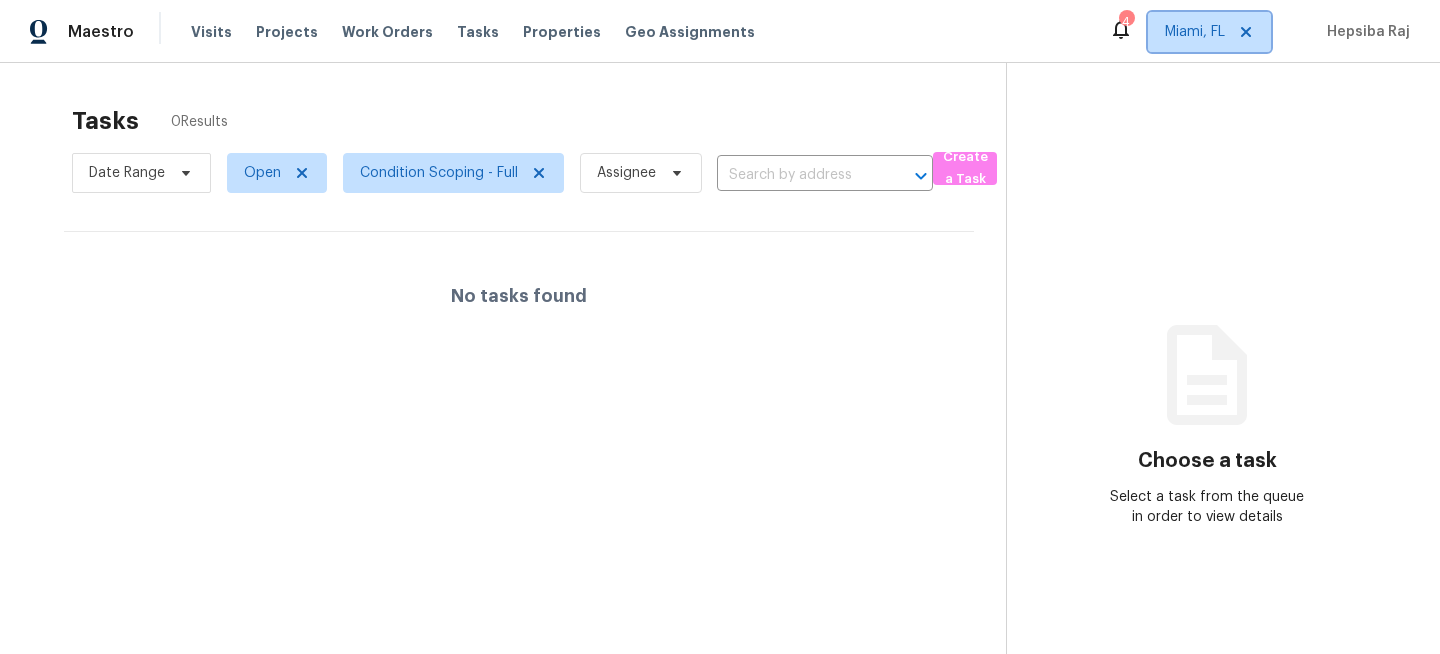 click on "Miami, FL" at bounding box center [1195, 32] 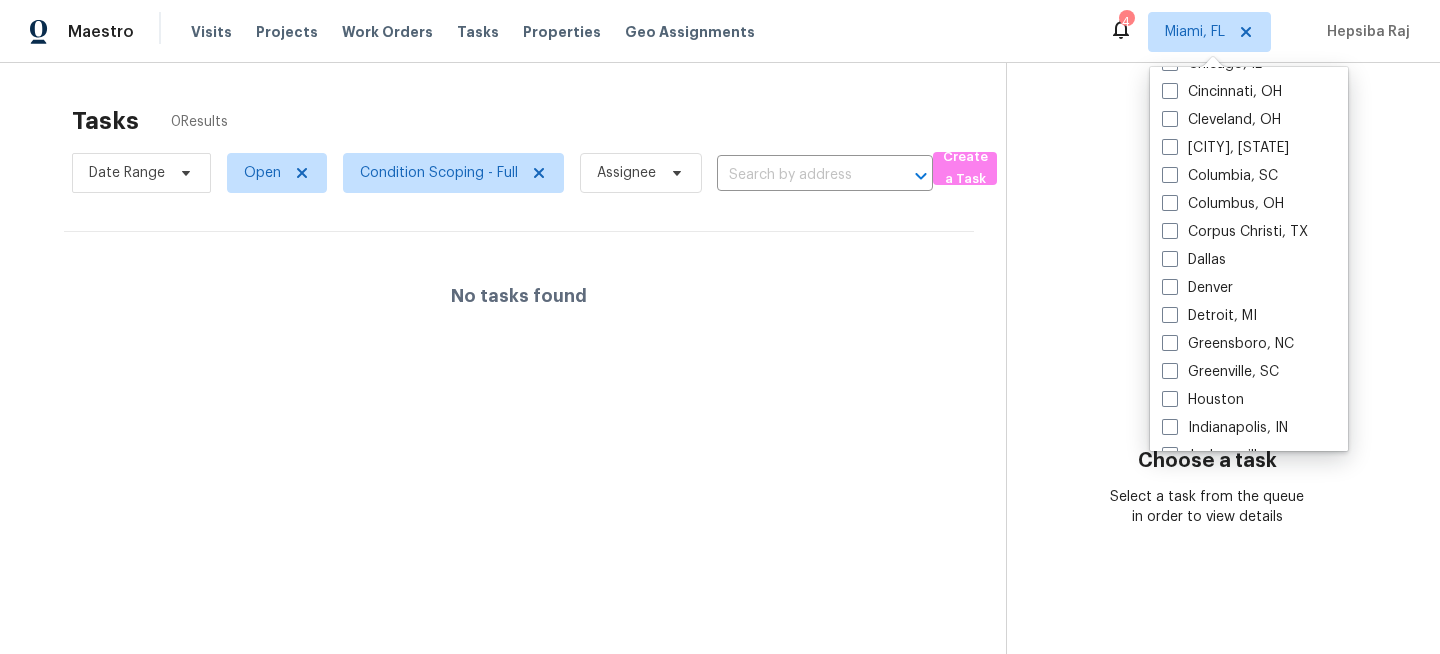 scroll, scrollTop: 390, scrollLeft: 0, axis: vertical 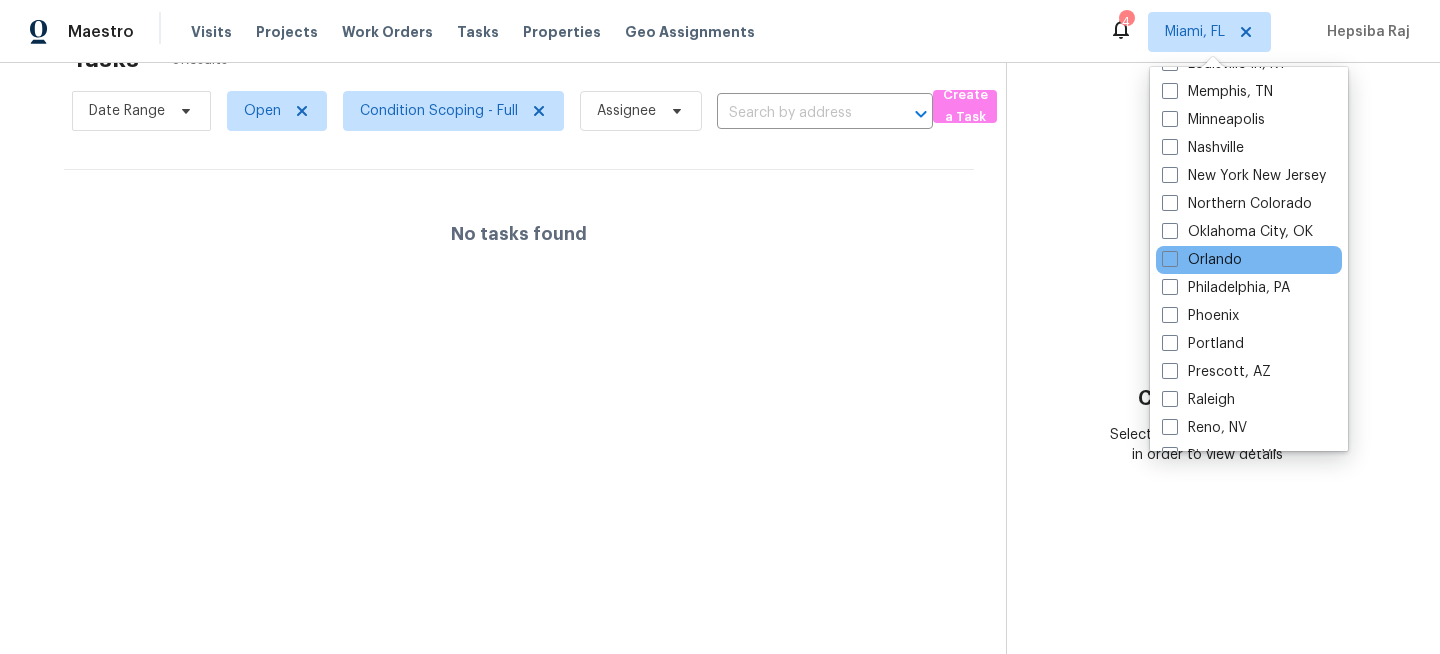 click on "Orlando" at bounding box center [1249, 260] 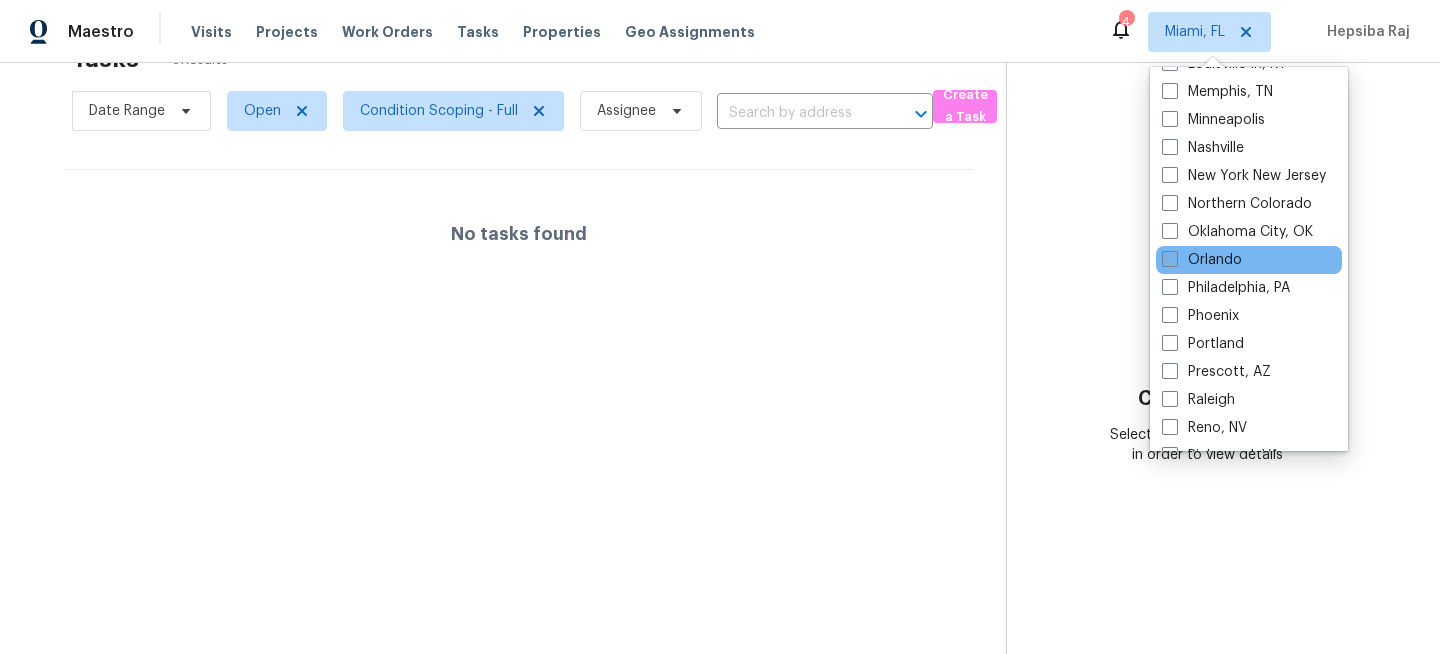 click on "Orlando" at bounding box center (1202, 260) 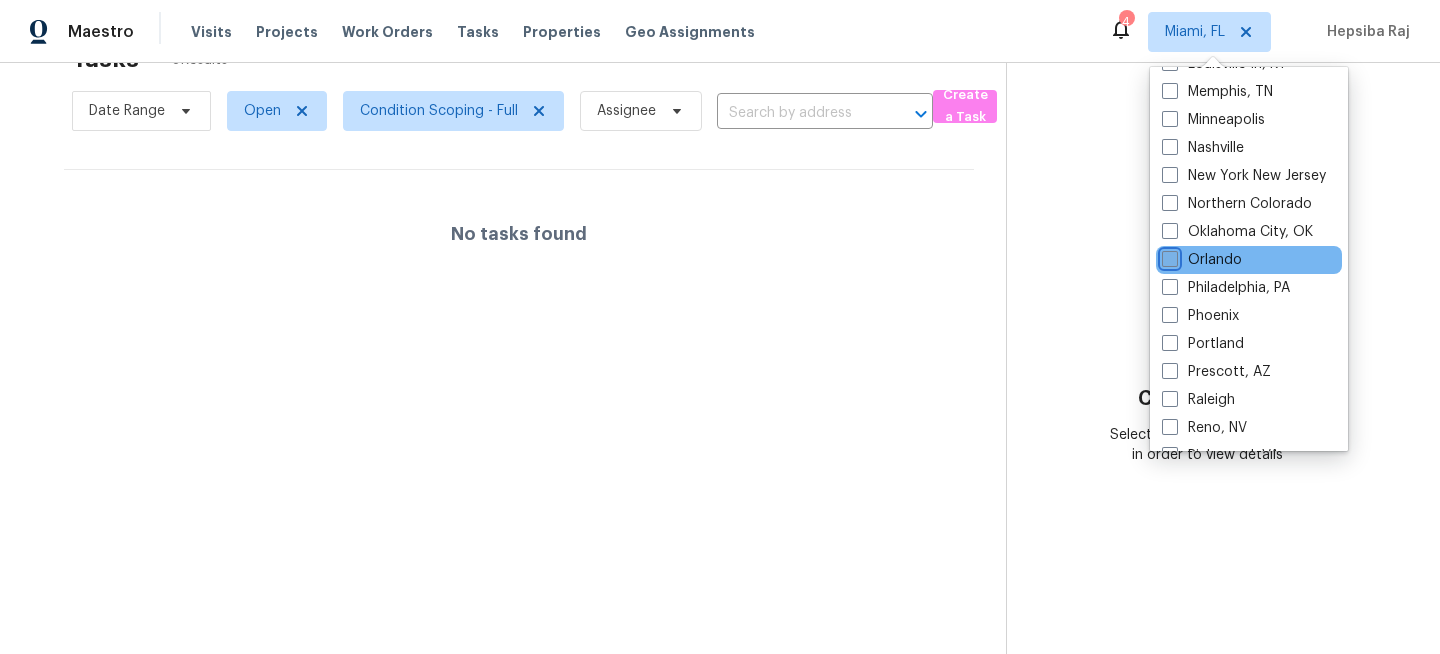 click on "Orlando" at bounding box center (1168, 256) 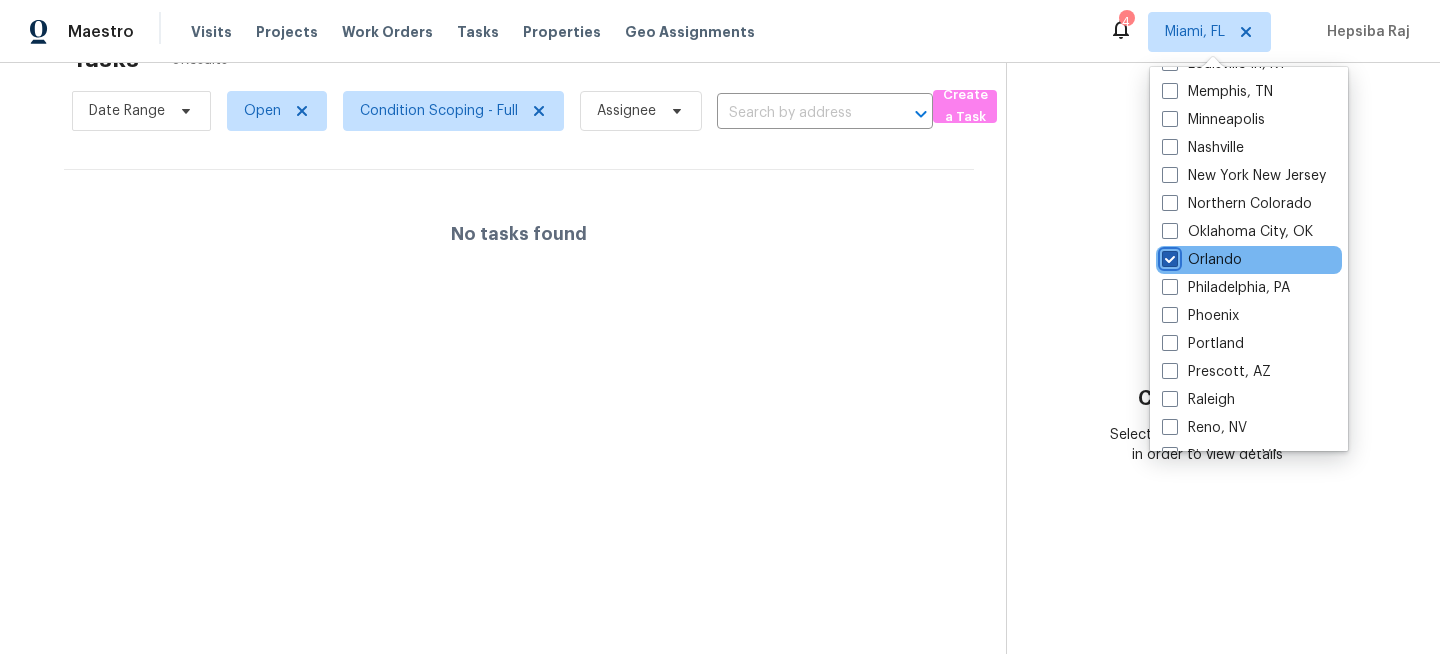 checkbox on "true" 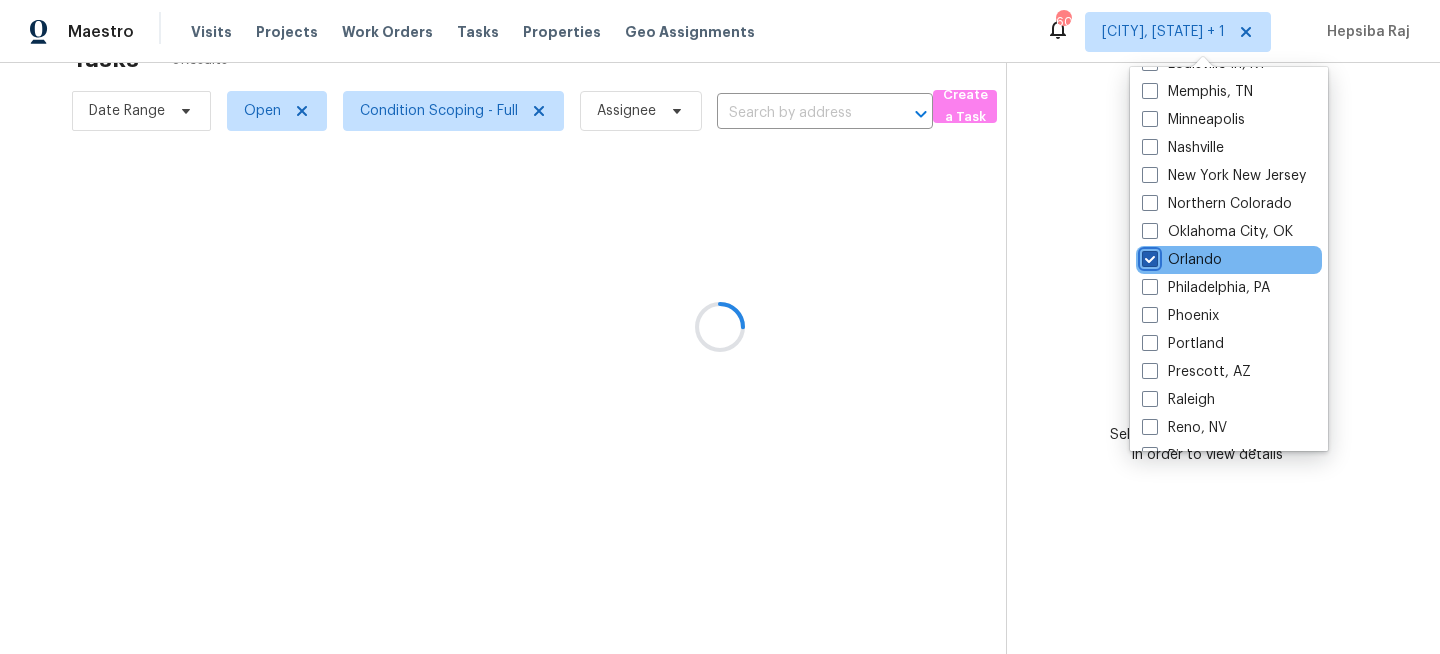 scroll, scrollTop: 0, scrollLeft: 0, axis: both 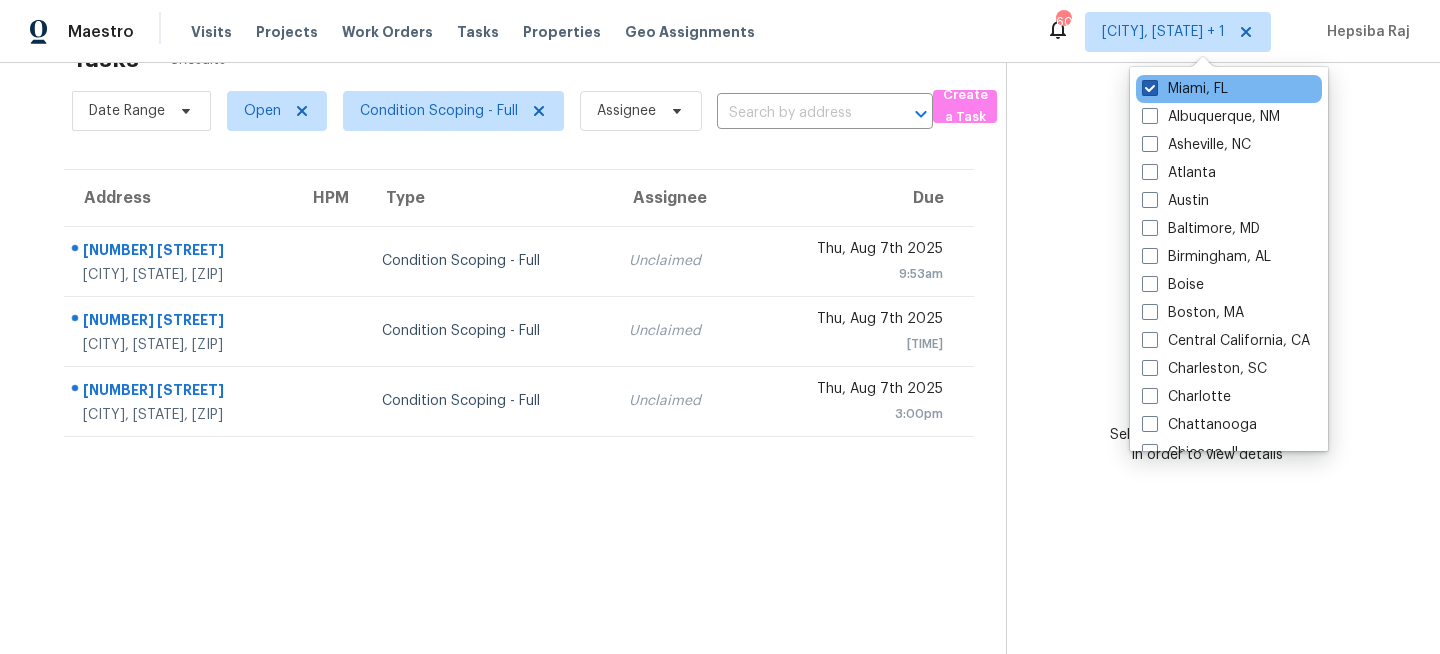 click on "Miami, FL" at bounding box center (1185, 89) 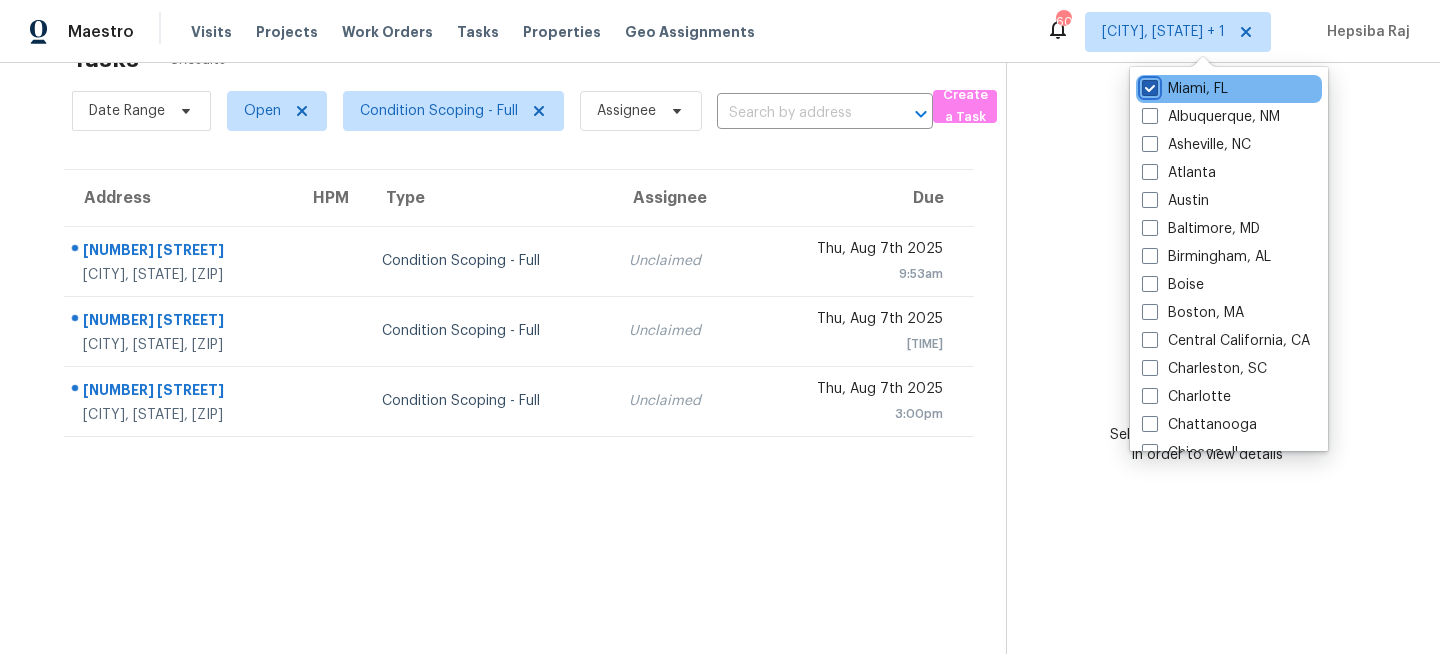 click on "Miami, FL" at bounding box center [1148, 85] 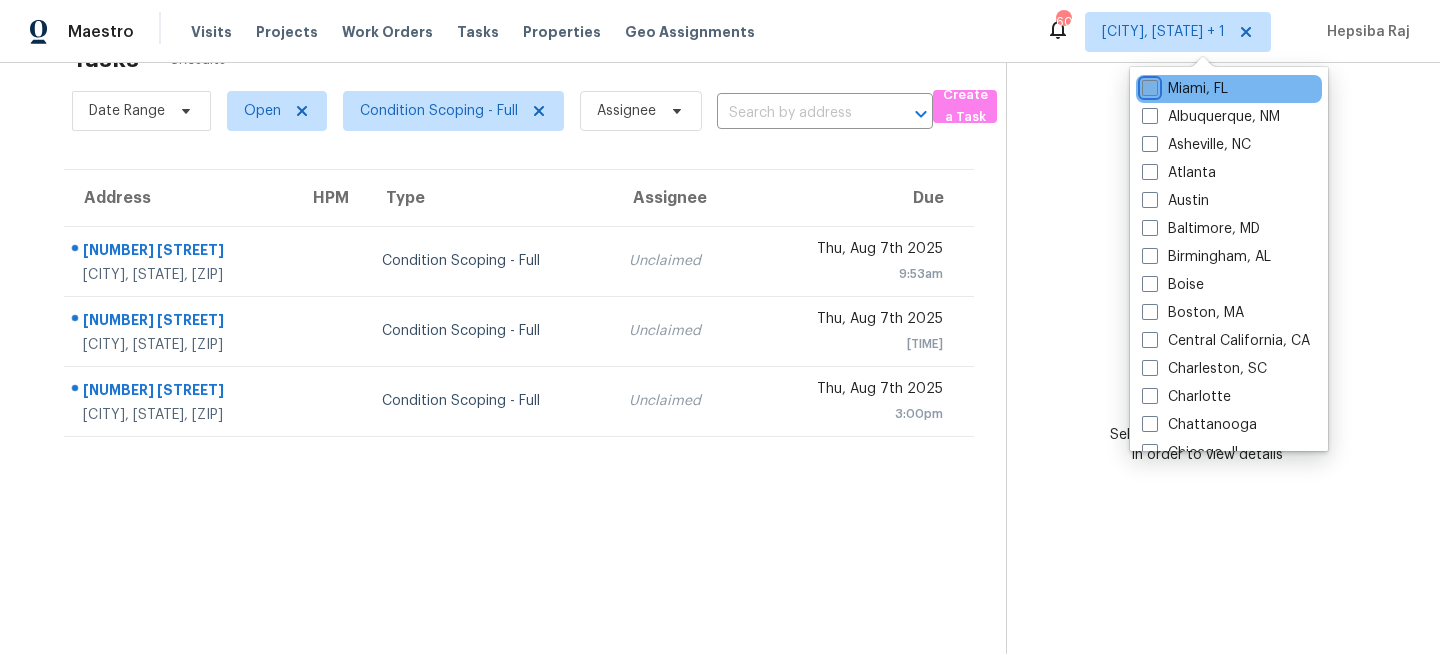 checkbox on "false" 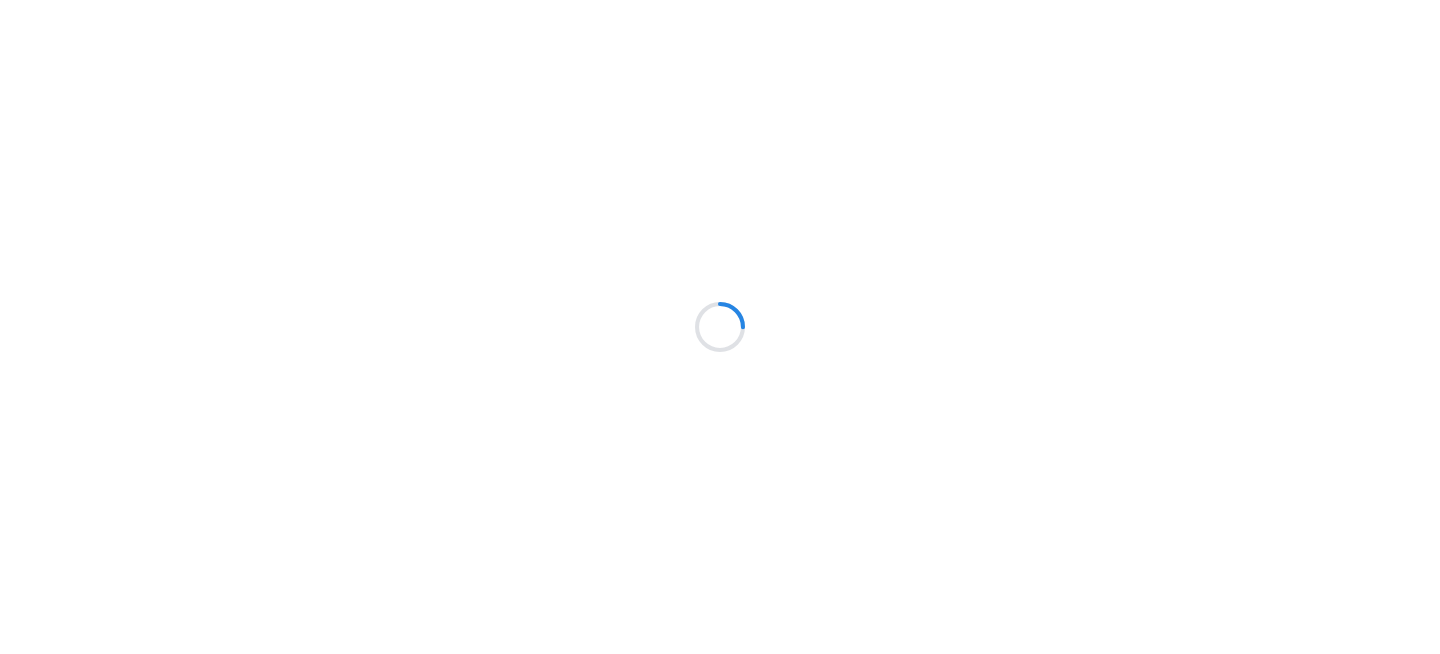 scroll, scrollTop: 0, scrollLeft: 0, axis: both 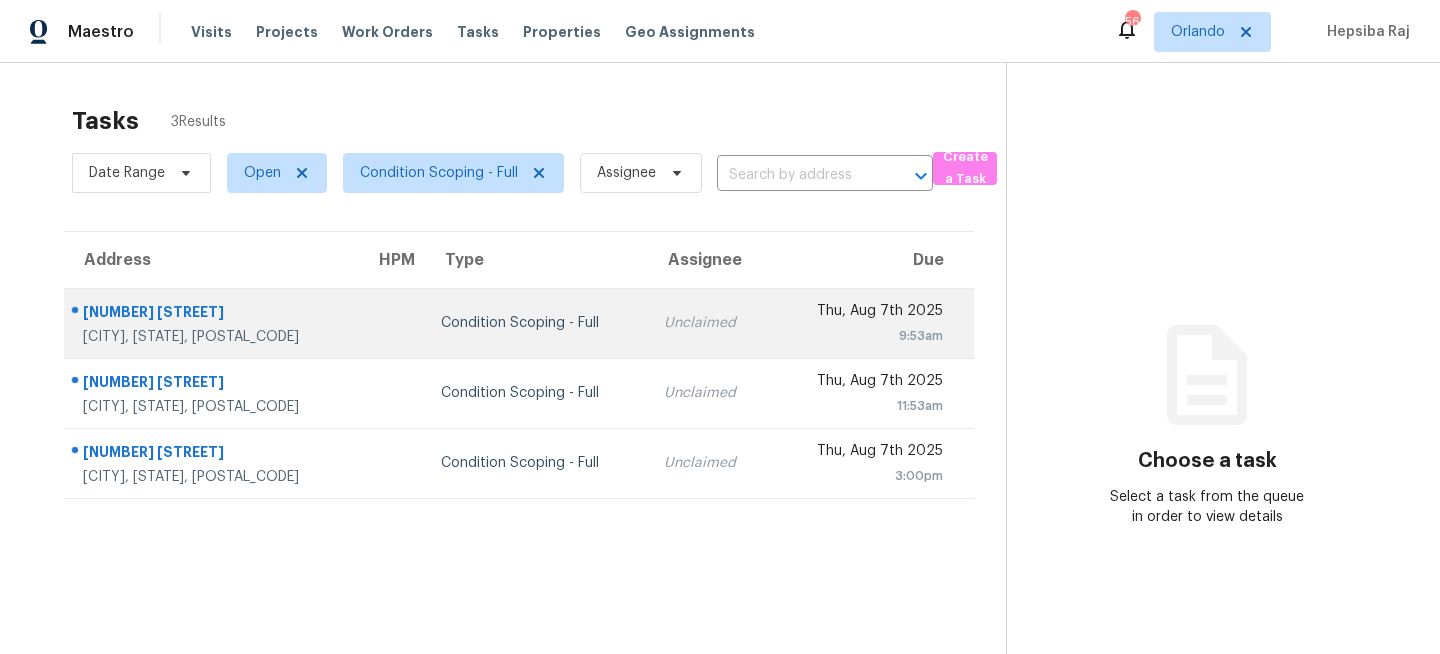 click on "Condition Scoping - Full" at bounding box center [536, 323] 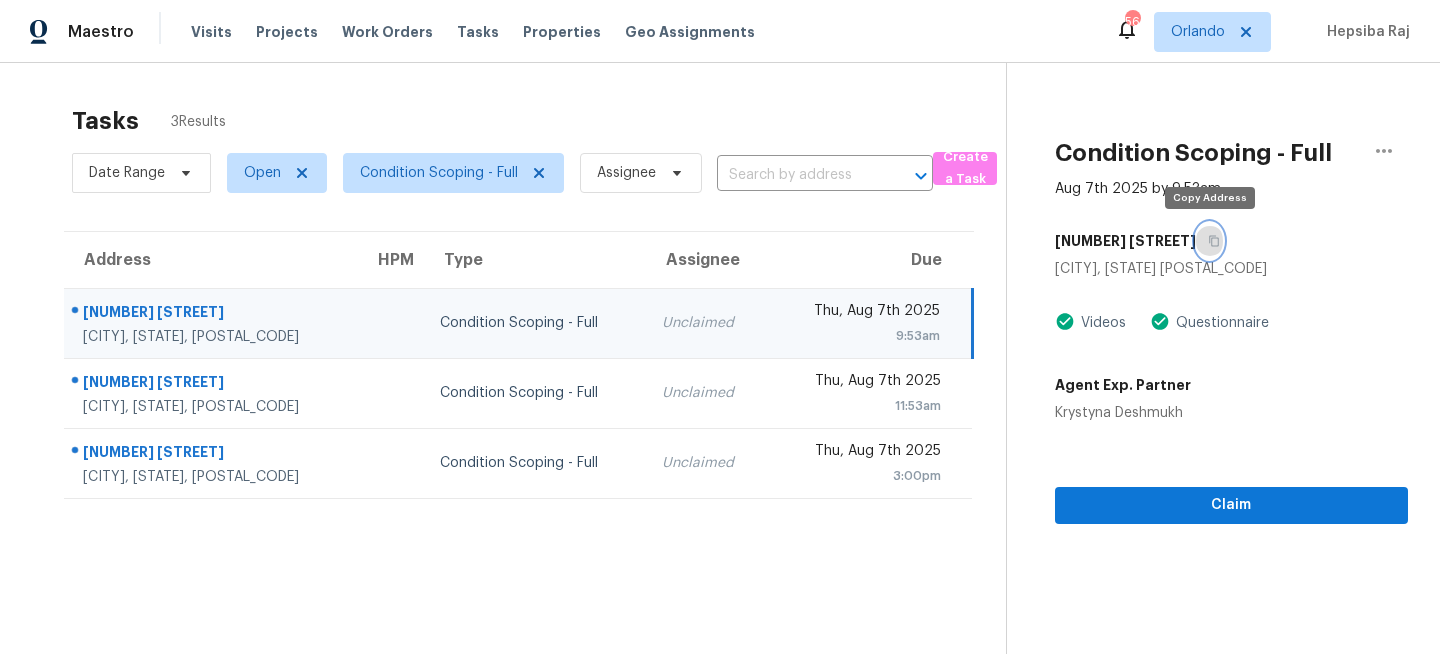 click 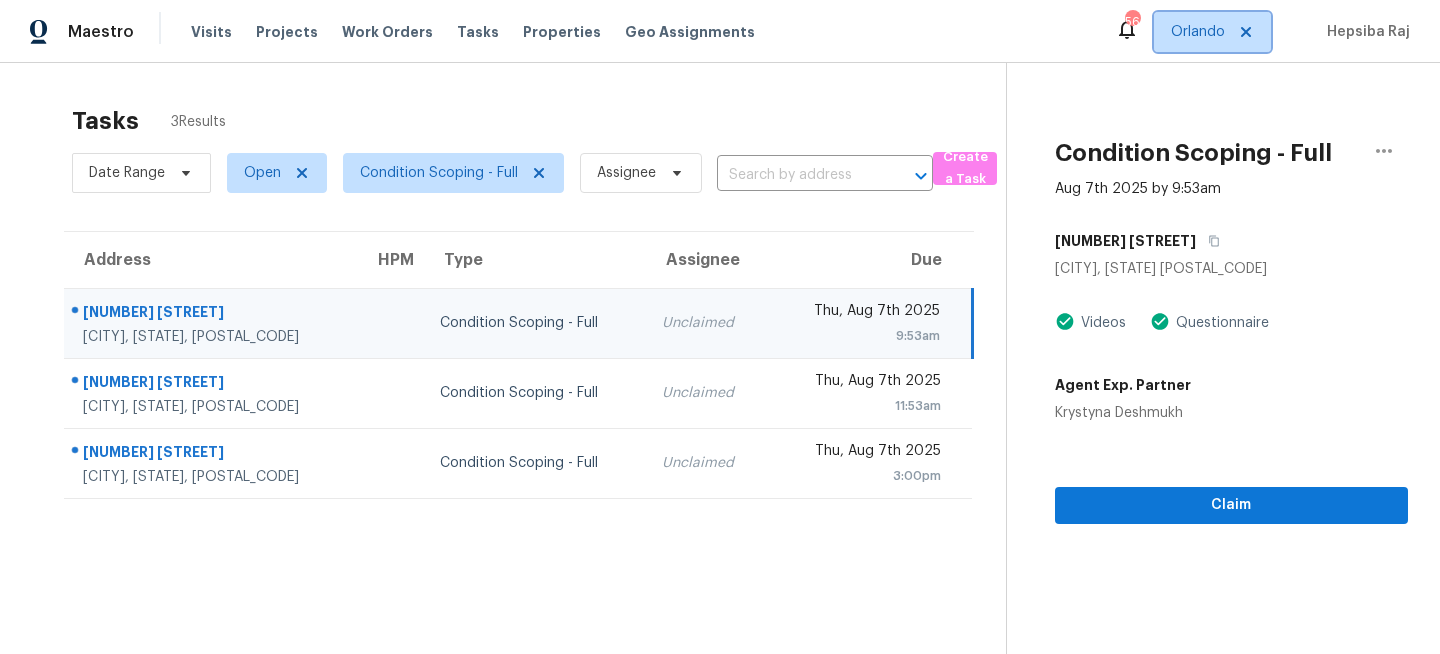 click on "Orlando" at bounding box center [1212, 32] 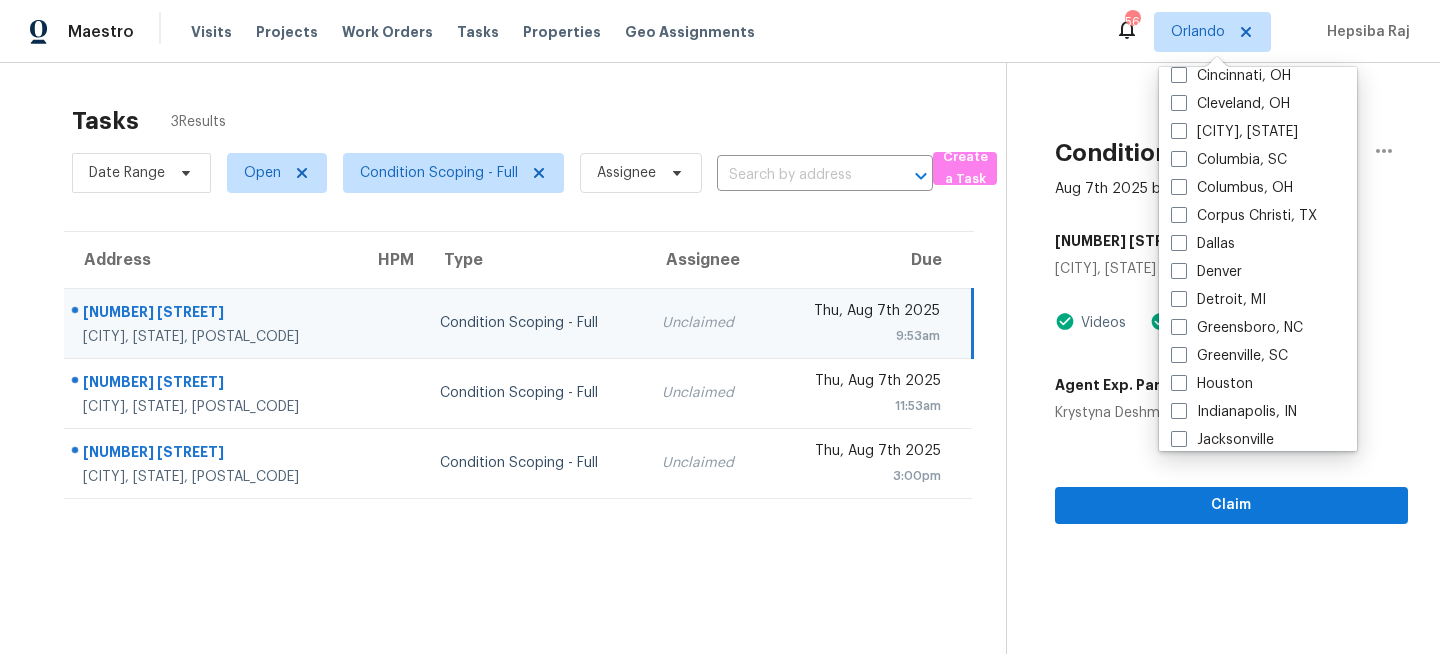 scroll, scrollTop: 435, scrollLeft: 0, axis: vertical 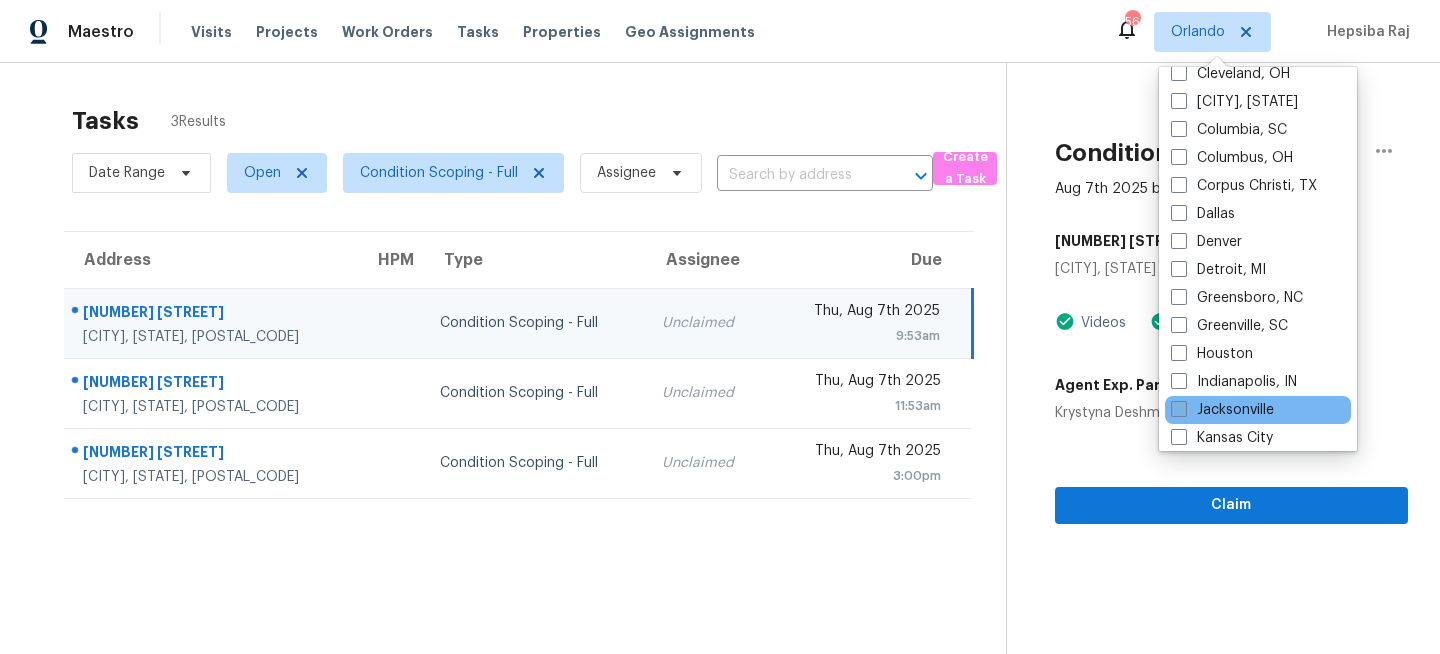 click on "Jacksonville" at bounding box center [1222, 410] 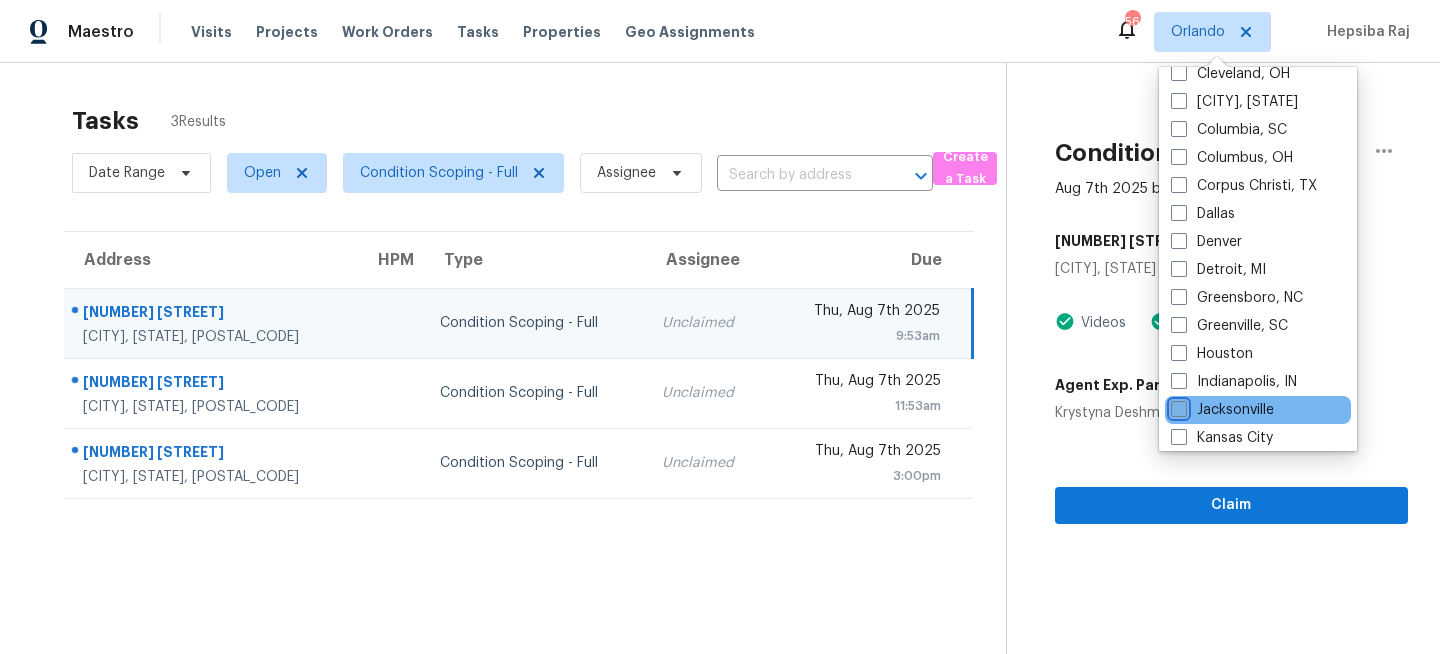 click on "Jacksonville" at bounding box center (1177, 406) 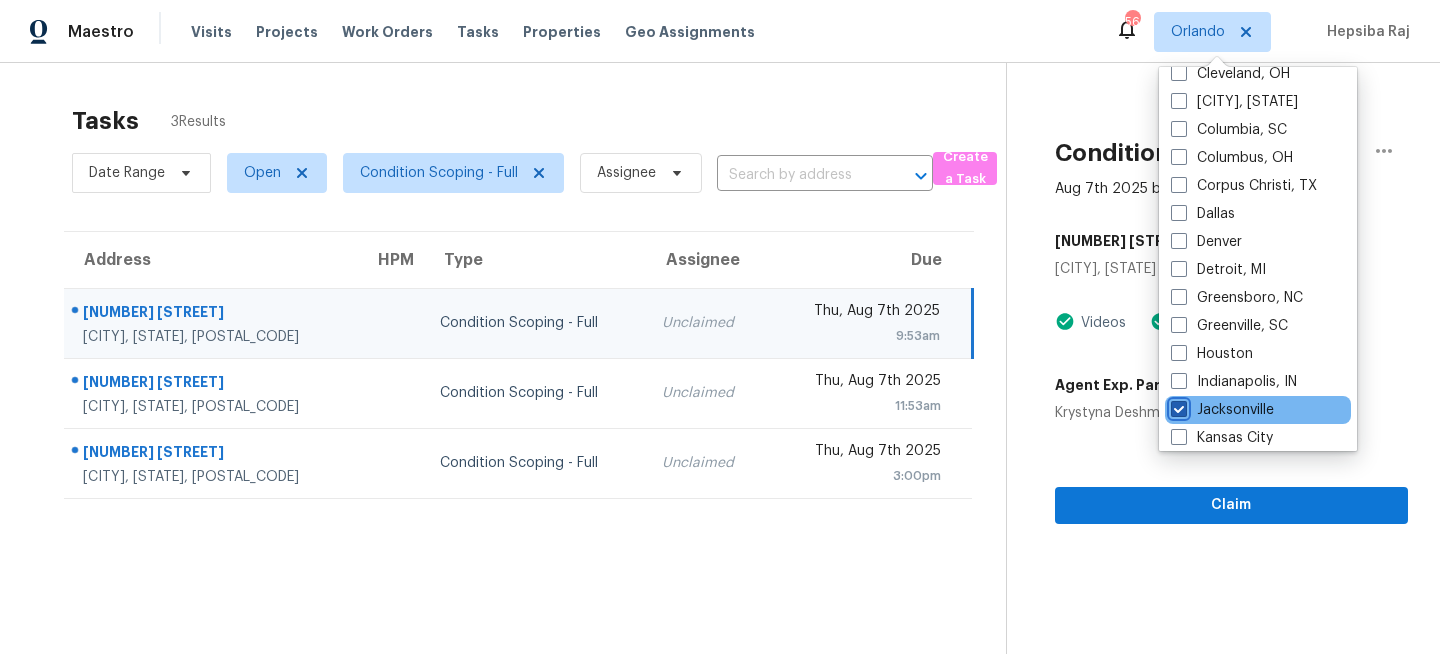 checkbox on "true" 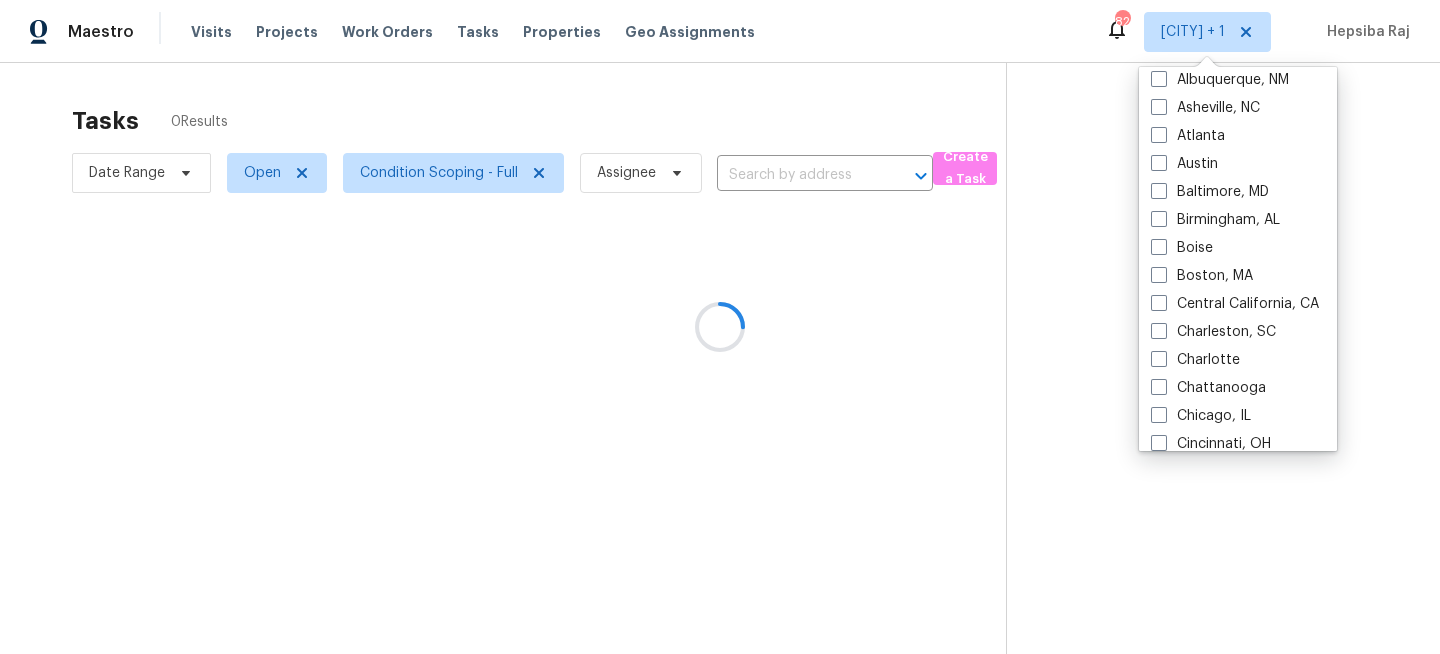scroll, scrollTop: 0, scrollLeft: 0, axis: both 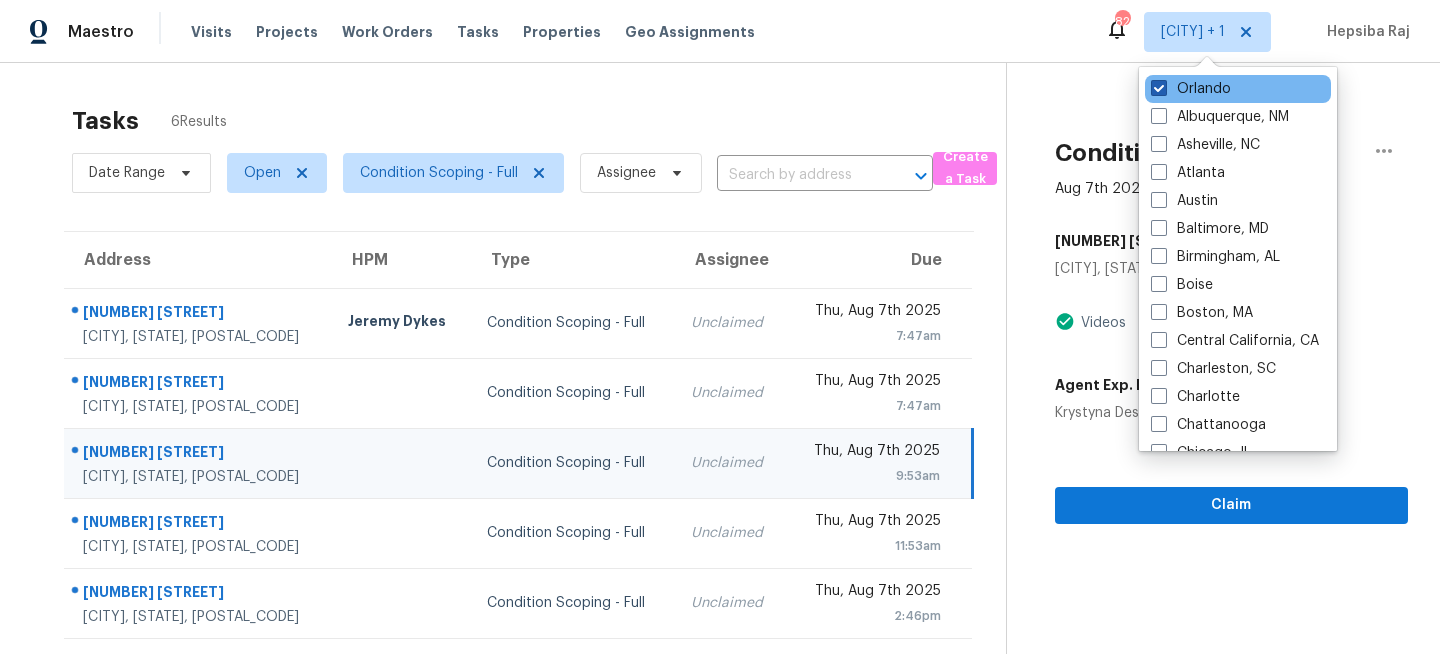 click on "Orlando" at bounding box center (1191, 89) 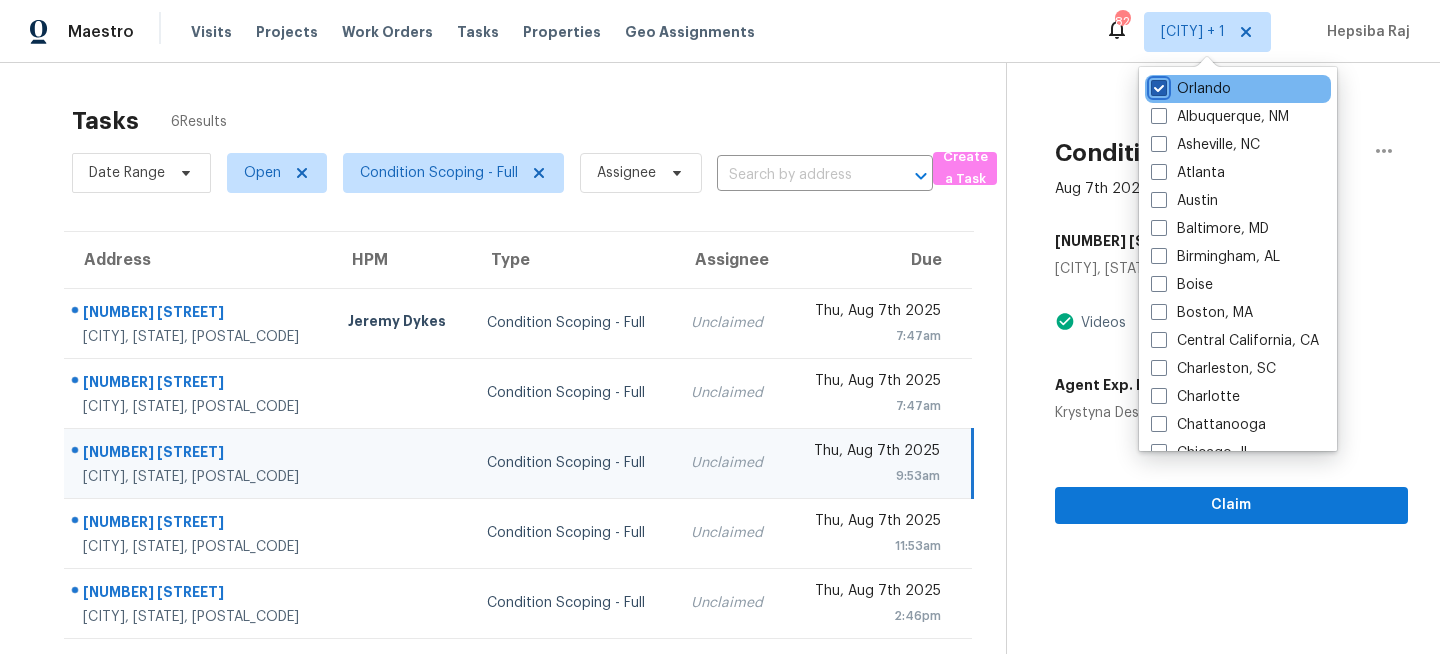 click on "Orlando" at bounding box center (1157, 85) 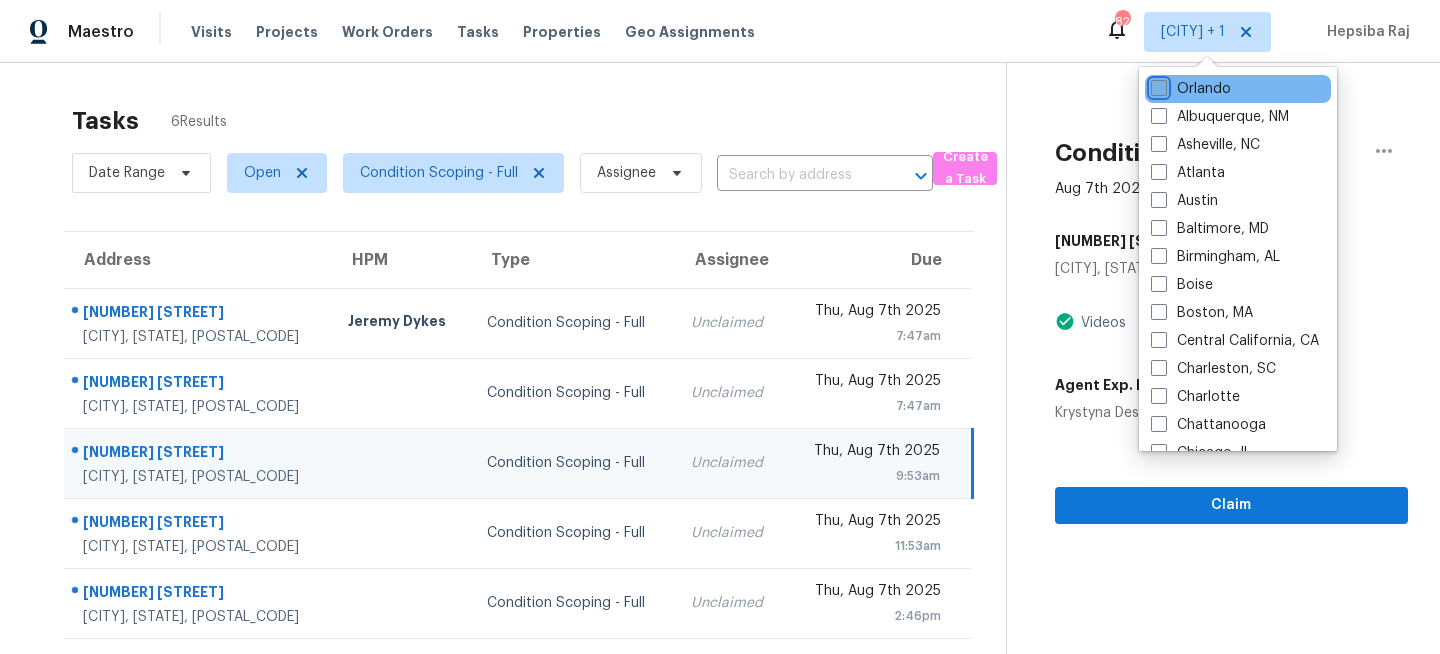 checkbox on "false" 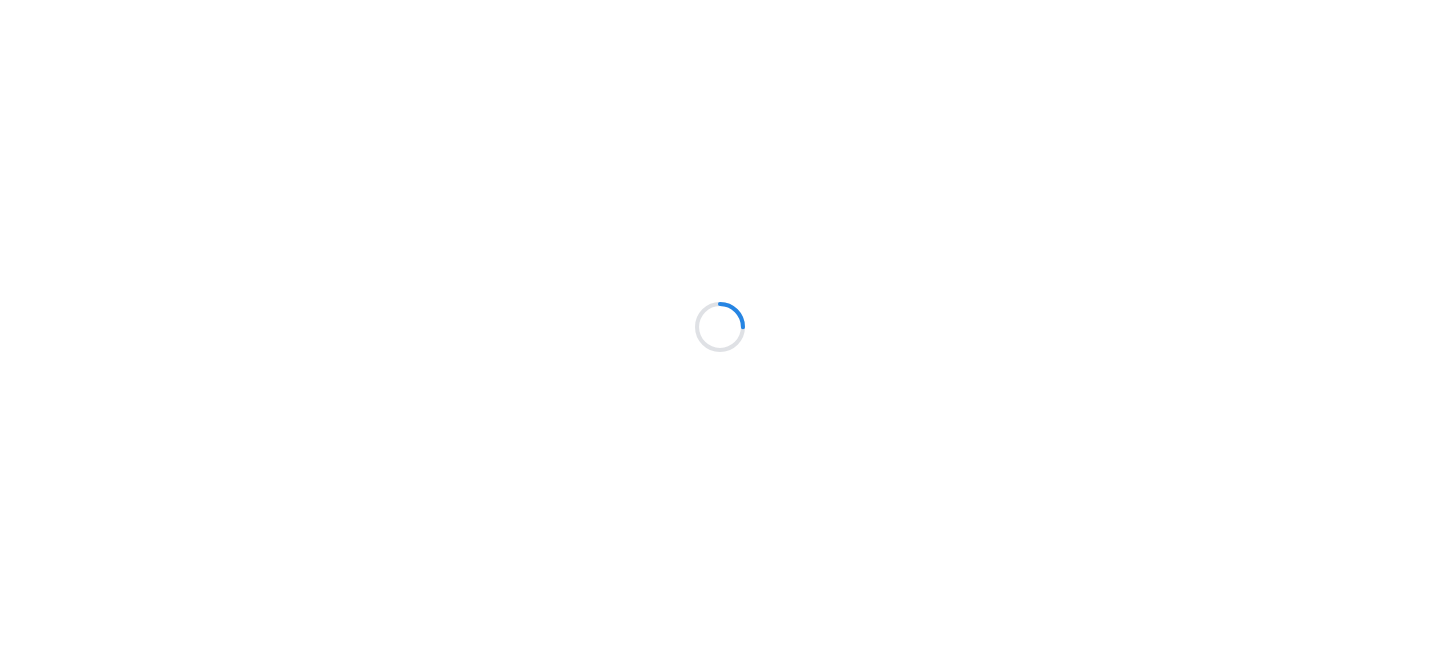 scroll, scrollTop: 0, scrollLeft: 0, axis: both 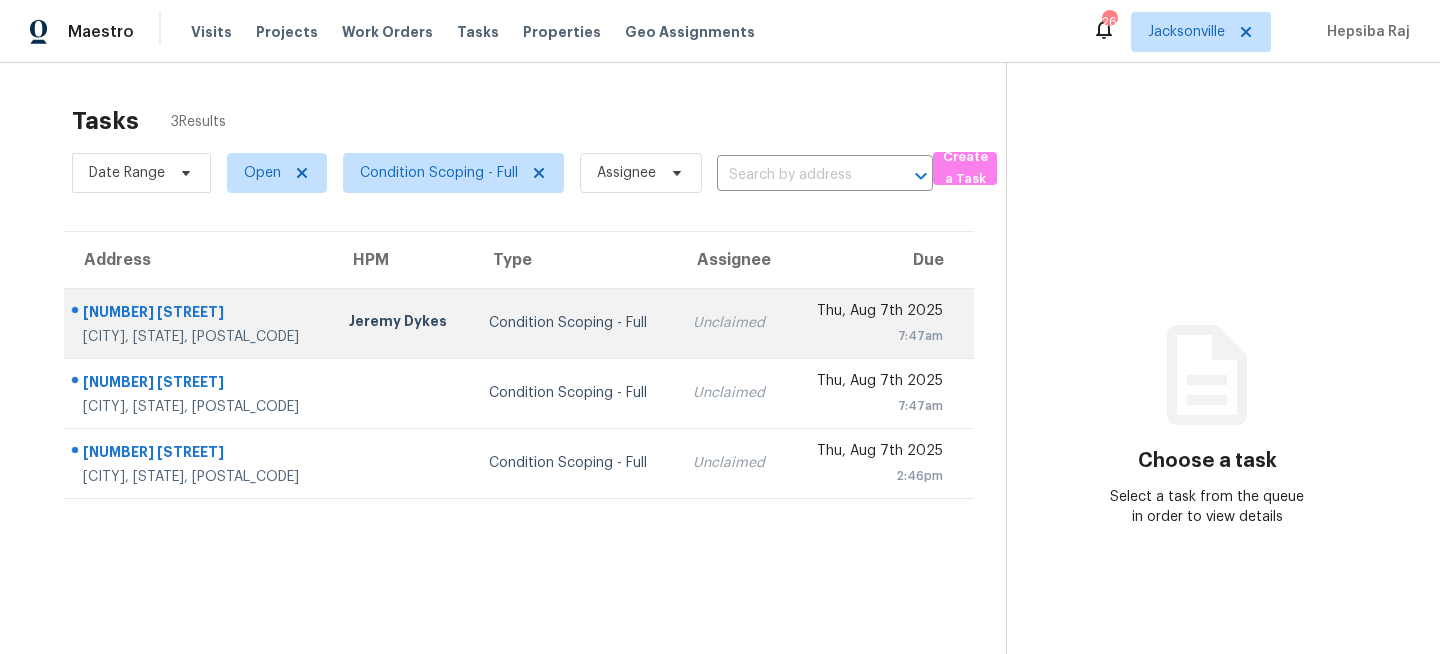 click on "Jeremy Dykes" at bounding box center (402, 323) 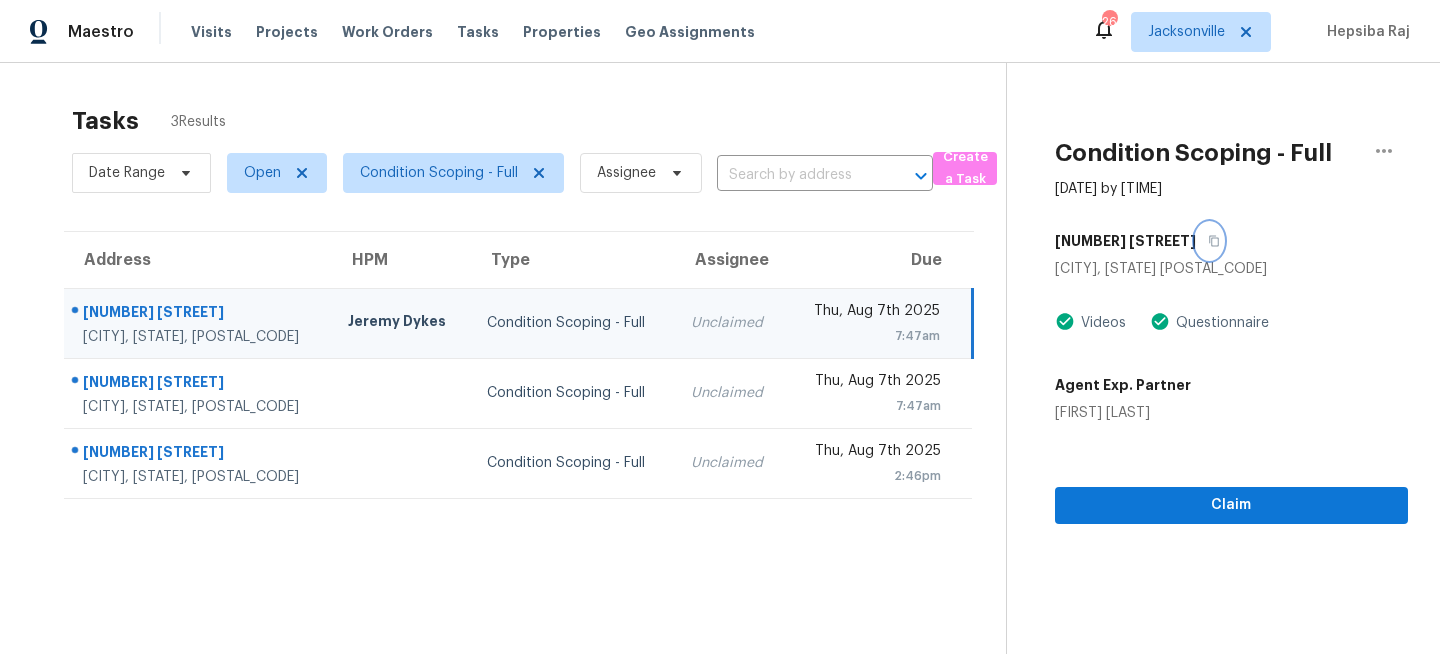 click 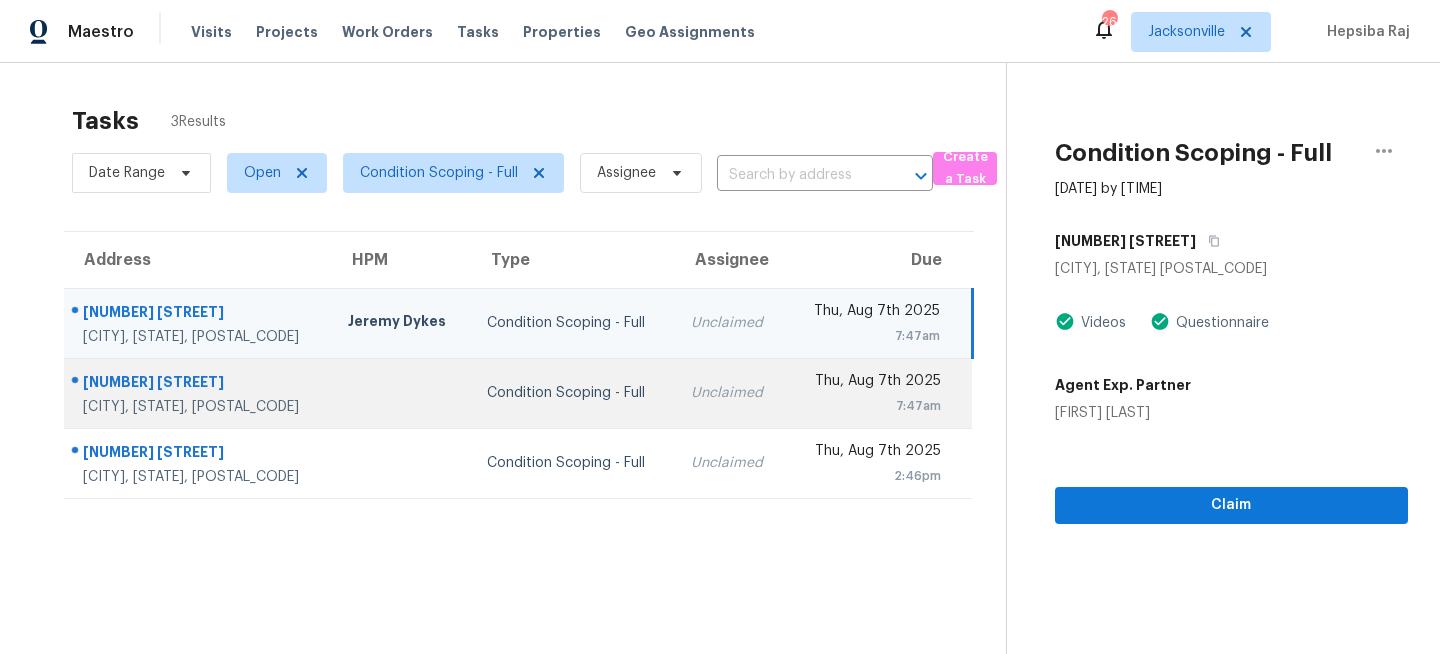click on "Condition Scoping - Full" at bounding box center (572, 393) 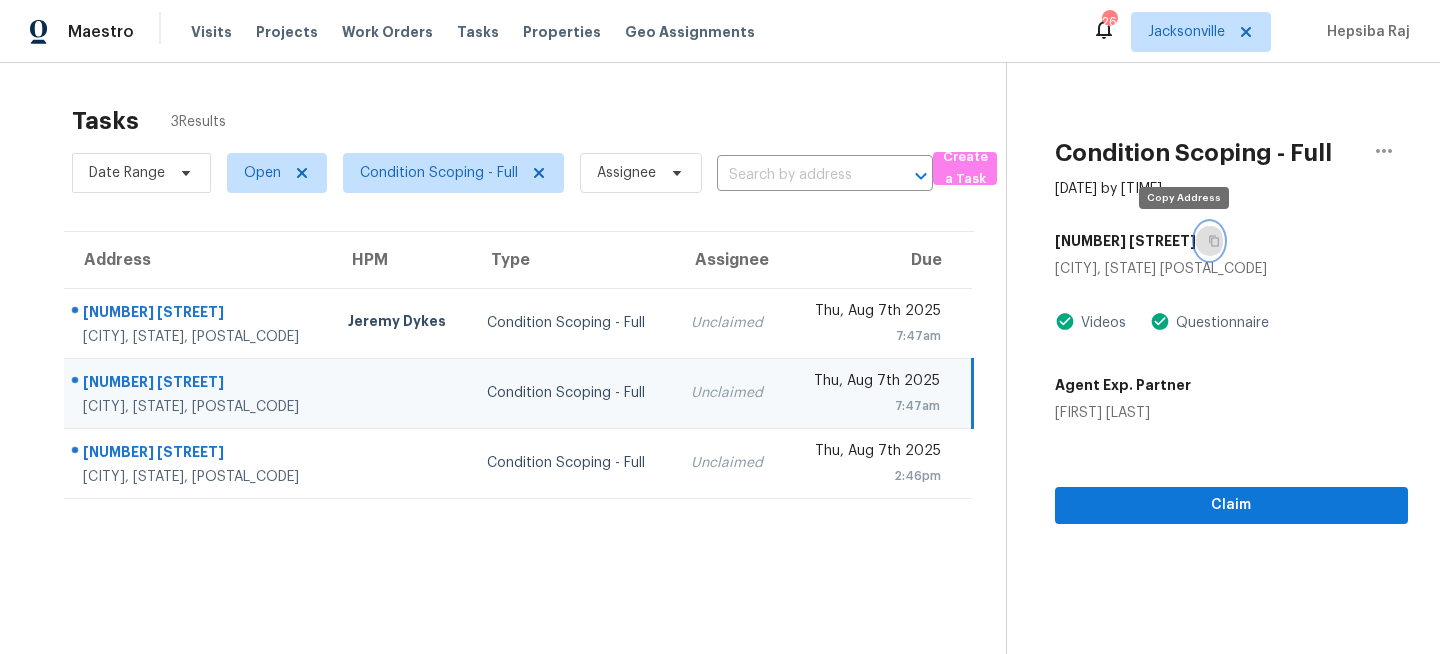 click 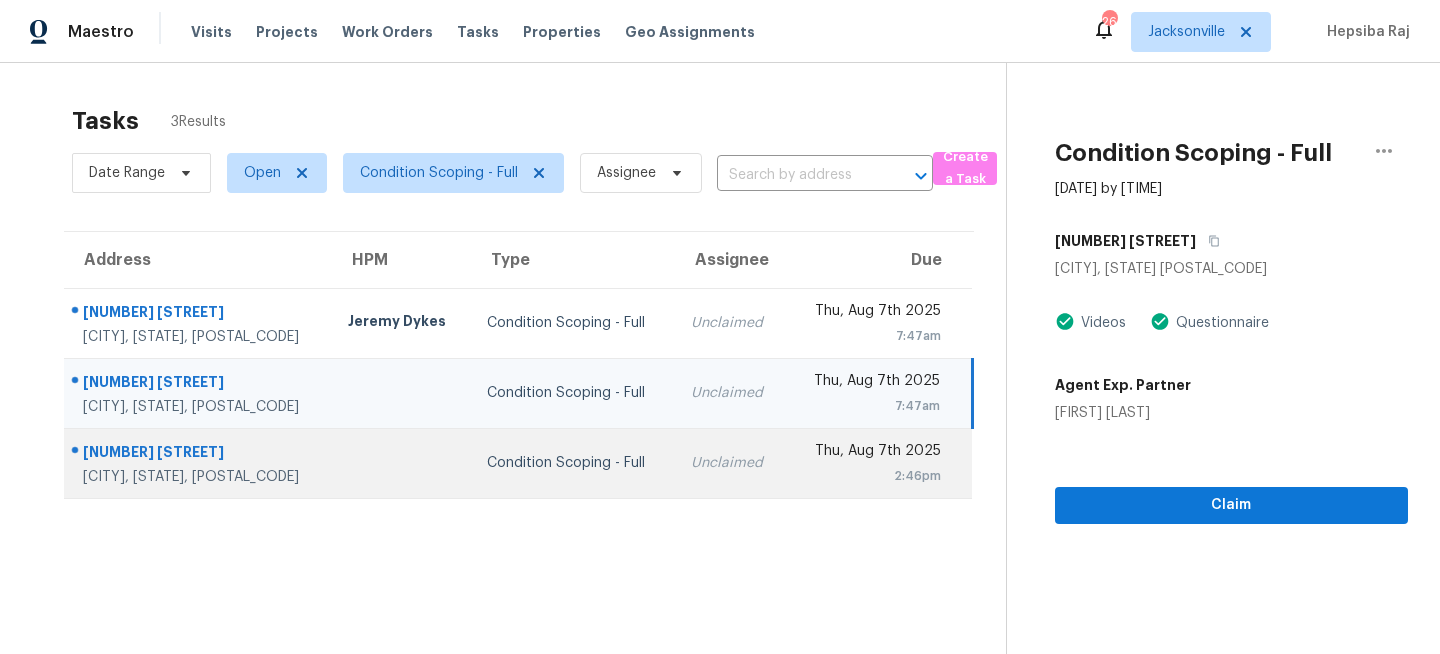 click on "Condition Scoping - Full" at bounding box center (572, 463) 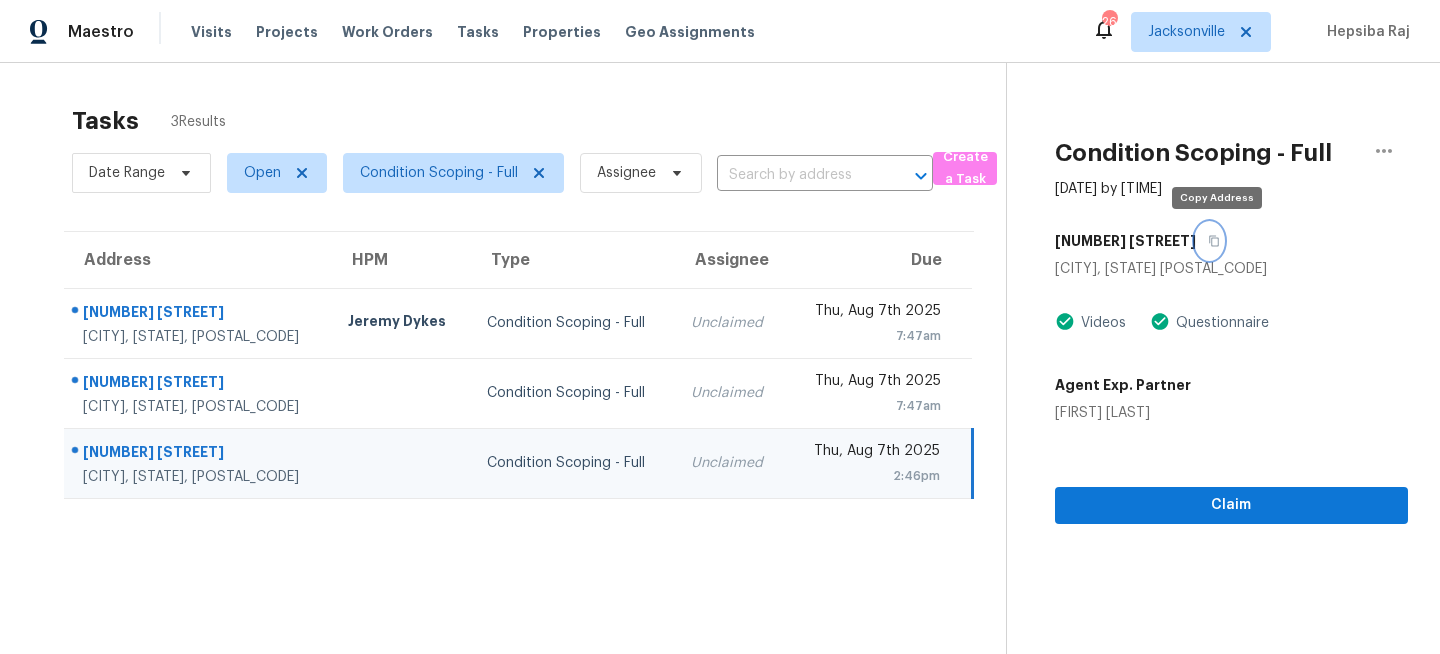 click 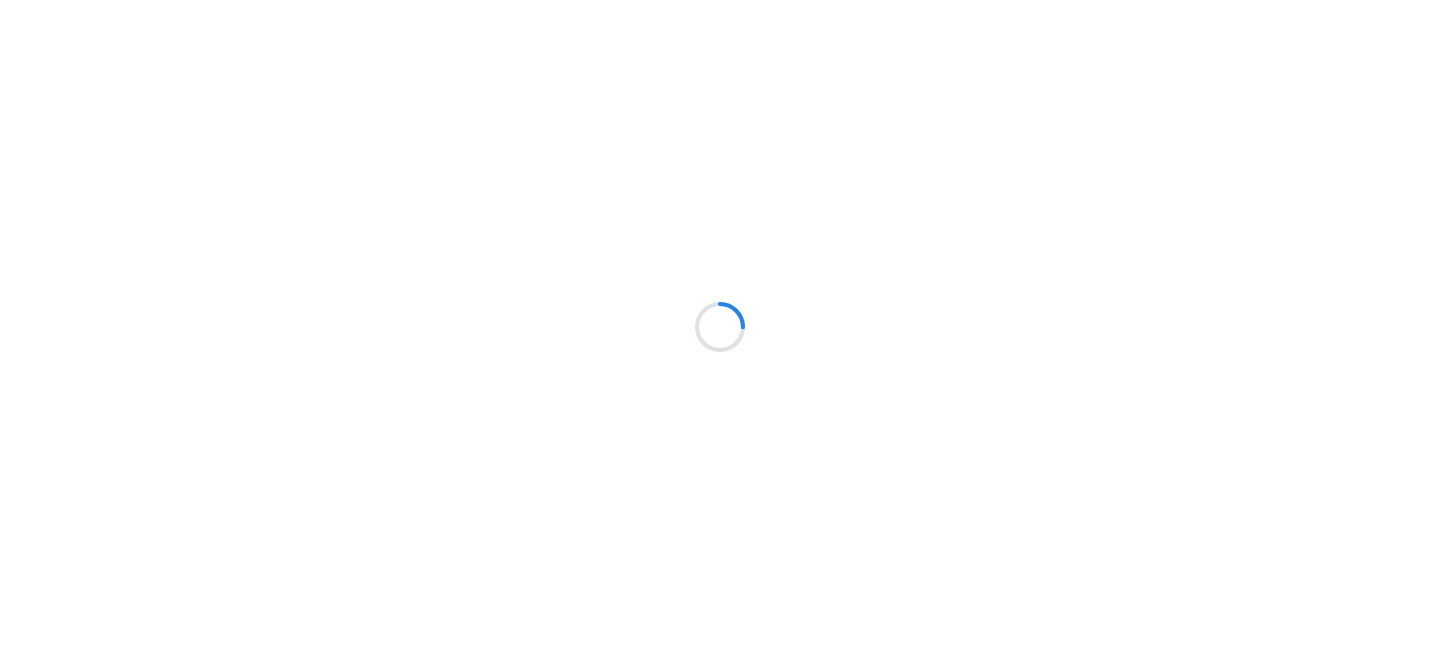 scroll, scrollTop: 0, scrollLeft: 0, axis: both 